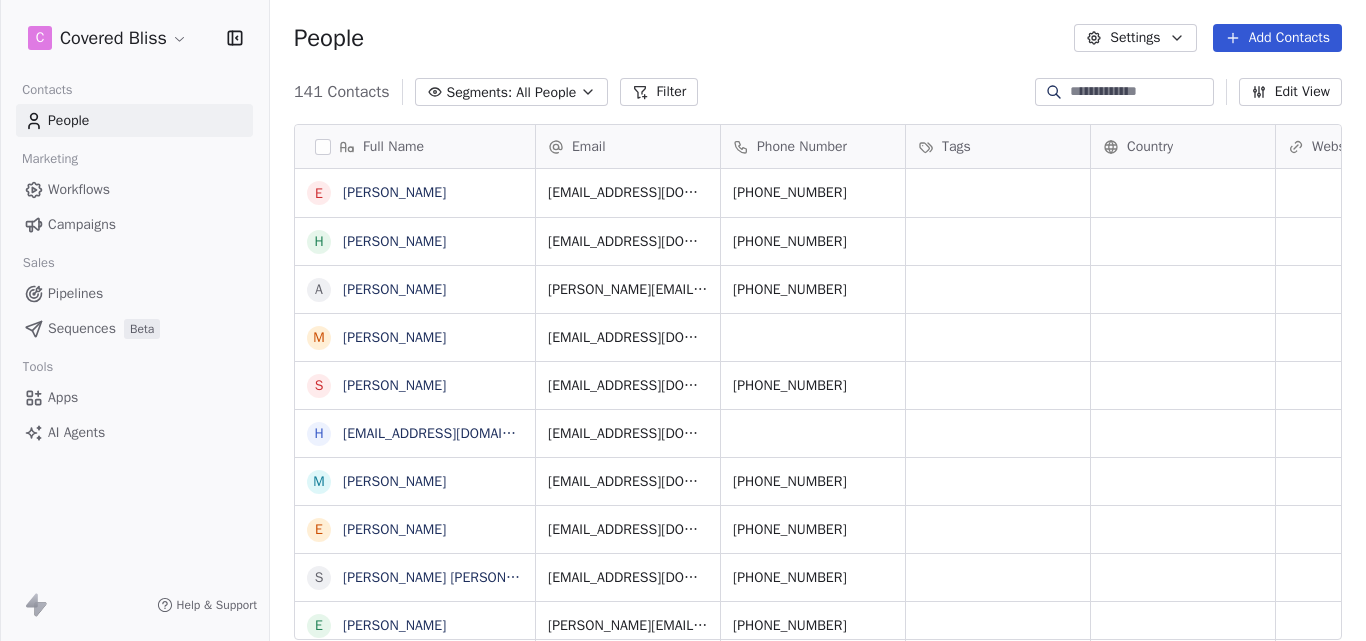 scroll, scrollTop: 0, scrollLeft: 0, axis: both 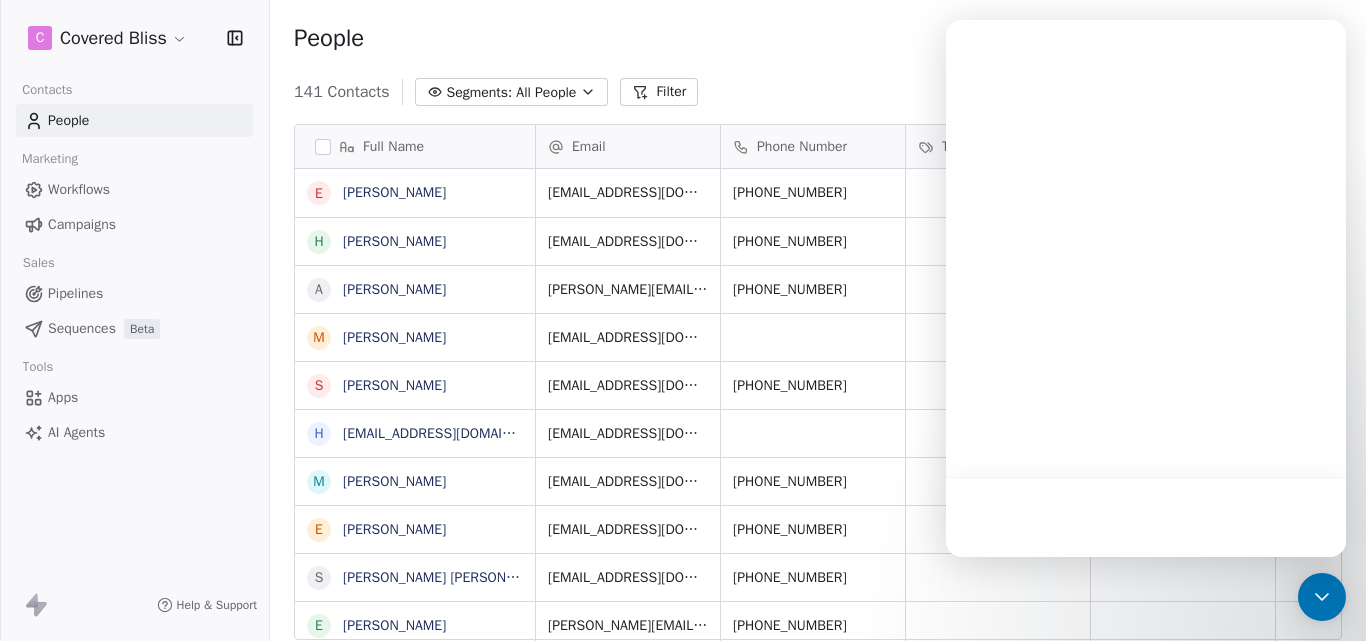click on "Workflows" at bounding box center (79, 189) 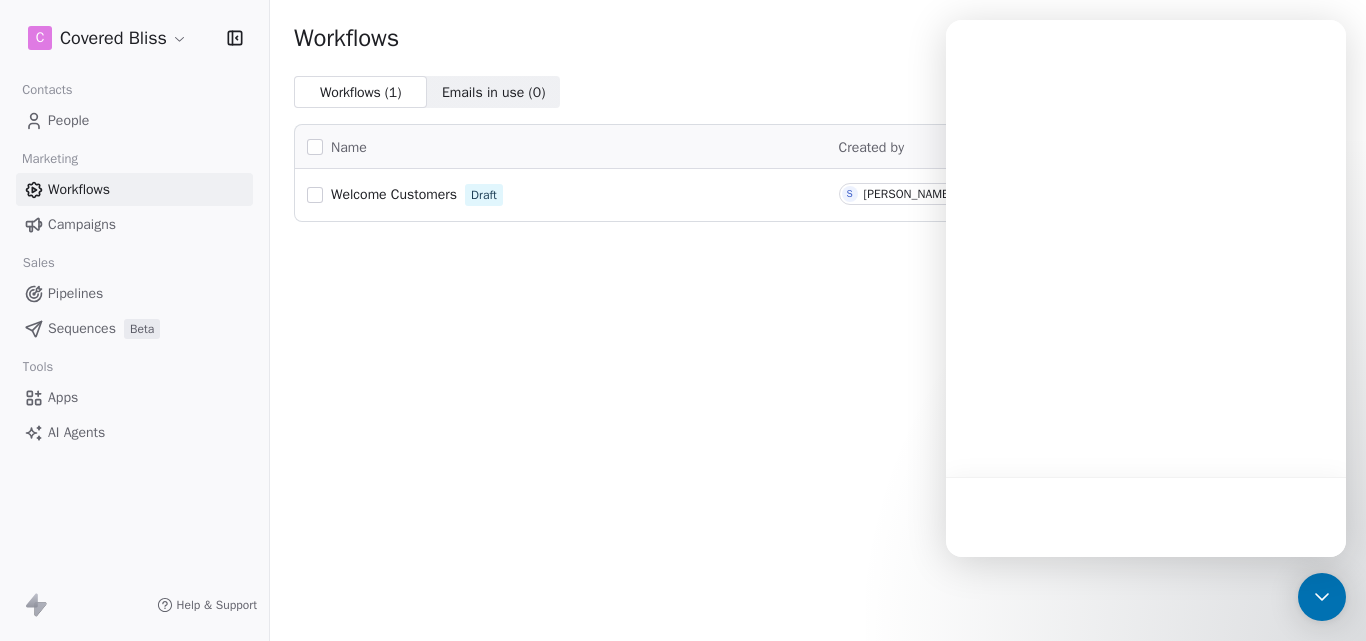 click on "Workflows  Create with AI  Create Workflow Workflows ( 1 ) Workflows ( 1 ) Emails in use ( 0 ) Emails in use ( 0 ) Name Created by Created At Actions Welcome Customers Draft S [PERSON_NAME] [DATE] Edit" at bounding box center (818, 320) 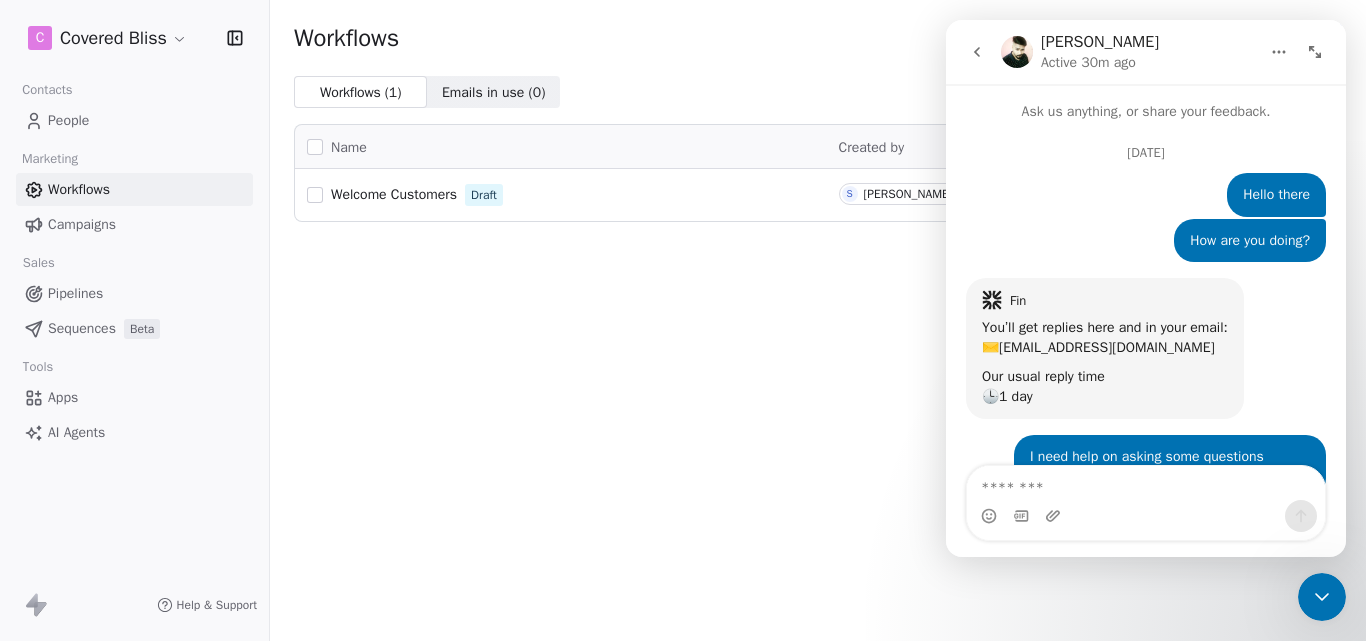 scroll, scrollTop: 0, scrollLeft: 0, axis: both 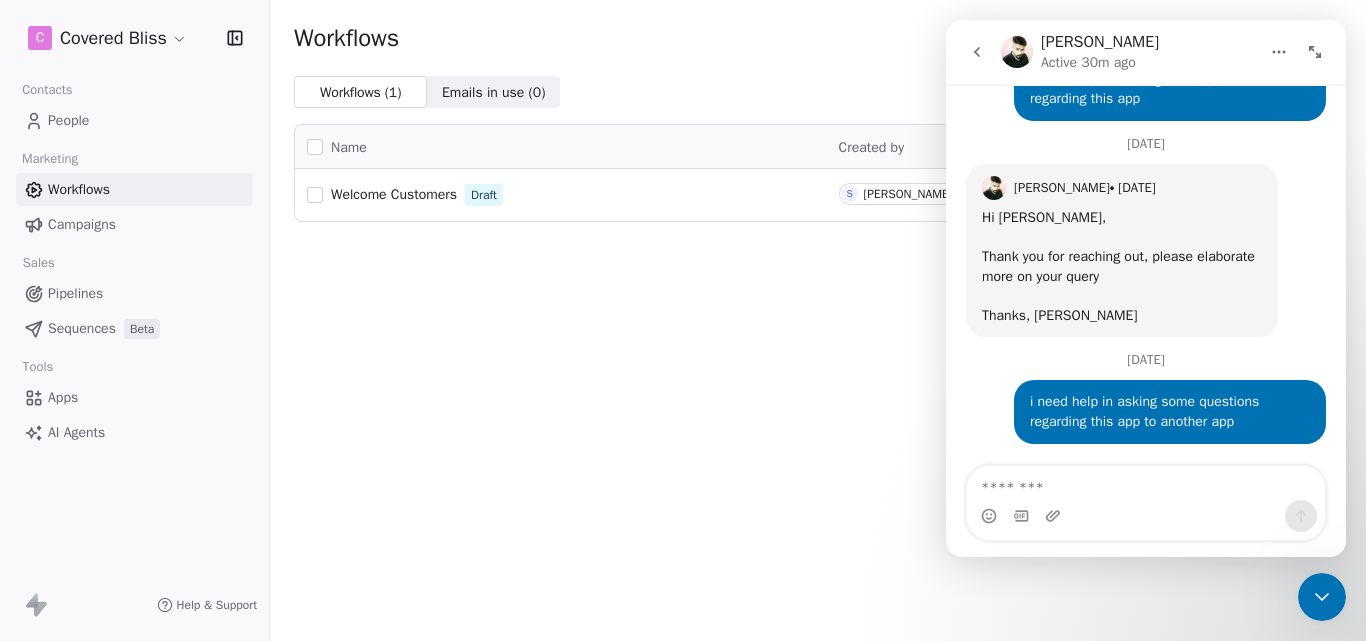 click 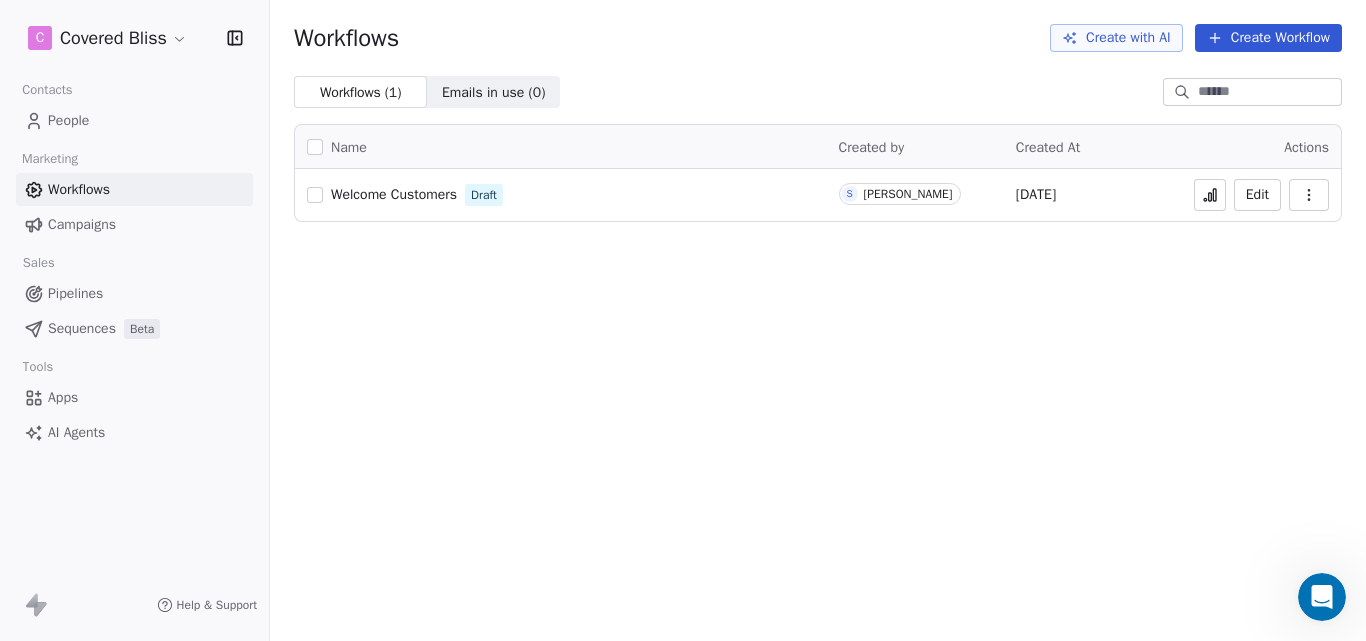 scroll, scrollTop: 0, scrollLeft: 0, axis: both 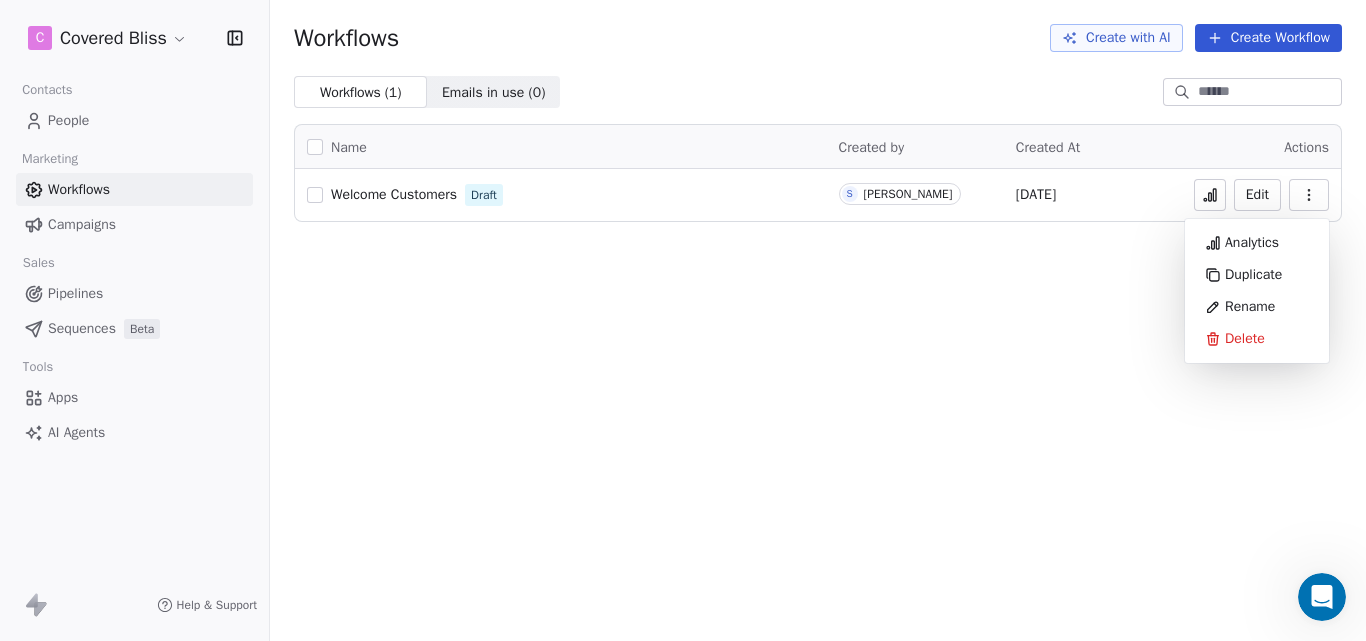 click on "Workflows  Create with AI  Create Workflow Workflows ( 1 ) Workflows ( 1 ) Emails in use ( 0 ) Emails in use ( 0 ) Name Created by Created At Actions Welcome Customers Draft S [PERSON_NAME] [DATE] Edit" at bounding box center (818, 320) 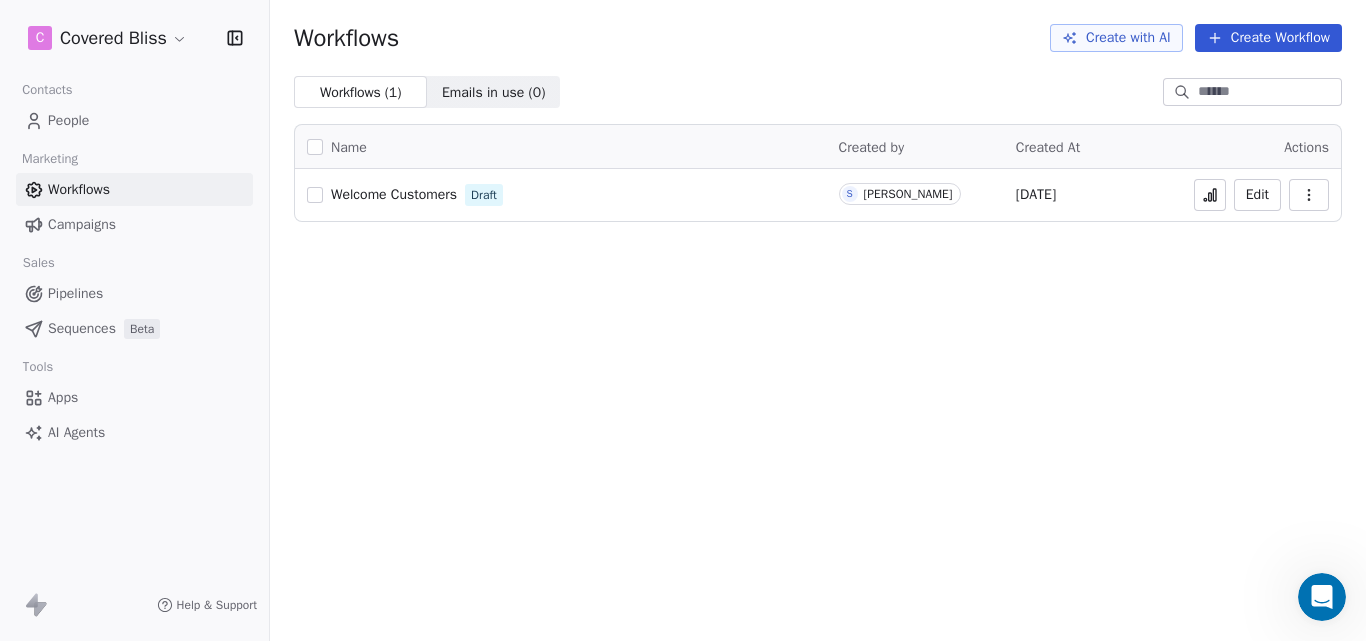 click 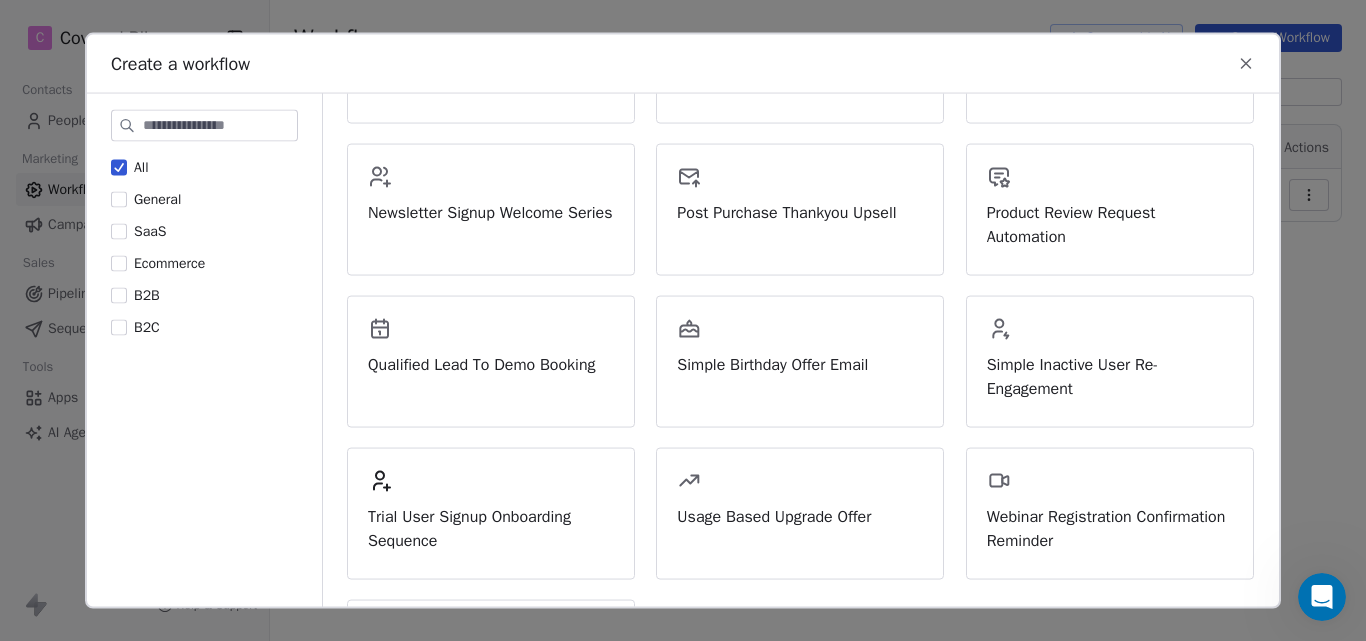 scroll, scrollTop: 794, scrollLeft: 0, axis: vertical 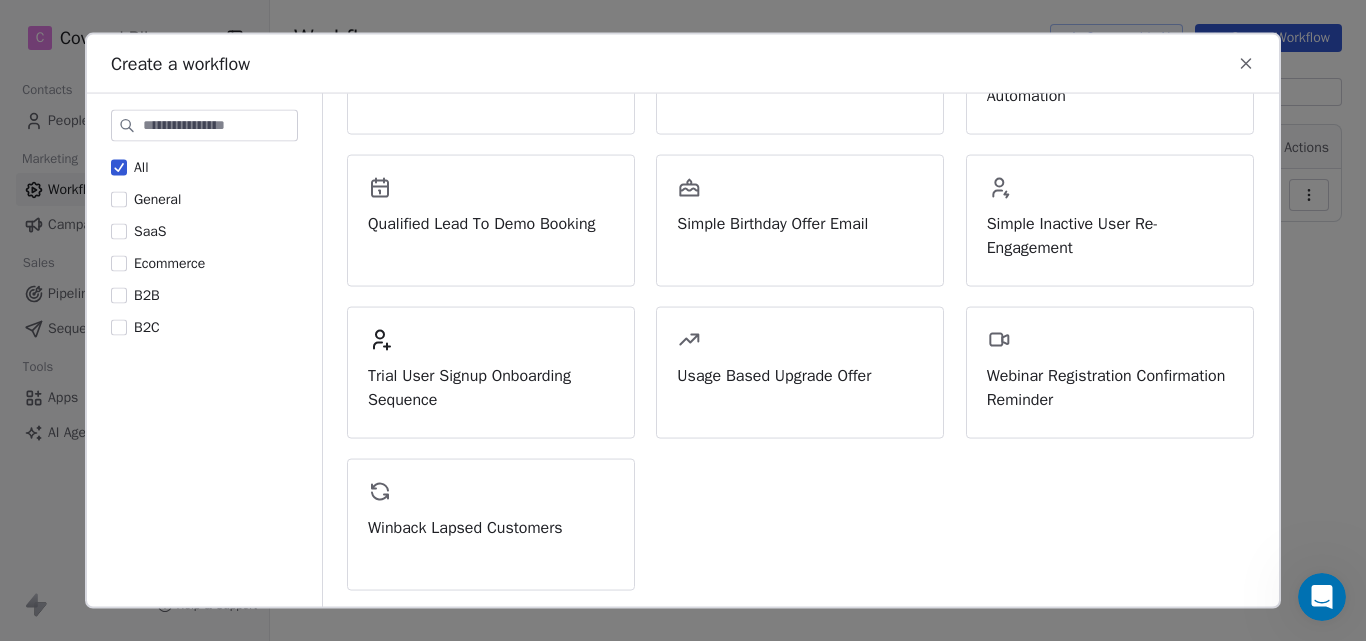 click on "Create a workflow All General SaaS Ecommerce B2B B2C Start from Scratch Build a custom workflow from the ground up Build from Scratch Try these recommended journeys Some of these automation templates include generated email content that's personalized for you.     Abandoned Cart Recovery     B2B Lead Score Branching Drip     Ecommerce Welcome Series New Subscribers     Free Trial Expiry Reminder     High Value Lead Alert Rapid Outreach     Hot Lead Fast Track High Engagement
Lead Magnet Download Educational Drip     Linkedin Enriched Lead Nurture     NPS Feedback Driven Sales Motion     Newsletter Signup Welcome Series     Post Purchase Thankyou Upsell     Product Review Request Automation     Qualified Lead To Demo Booking     Simple Birthday Offer Email     Simple Inactive User Re-Engagement     Trial User Signup Onboarding Sequence     Usage Based Upgrade Offer       Webinar Registration Confirmation Reminder     Winback Lapsed Customers" at bounding box center [683, 320] 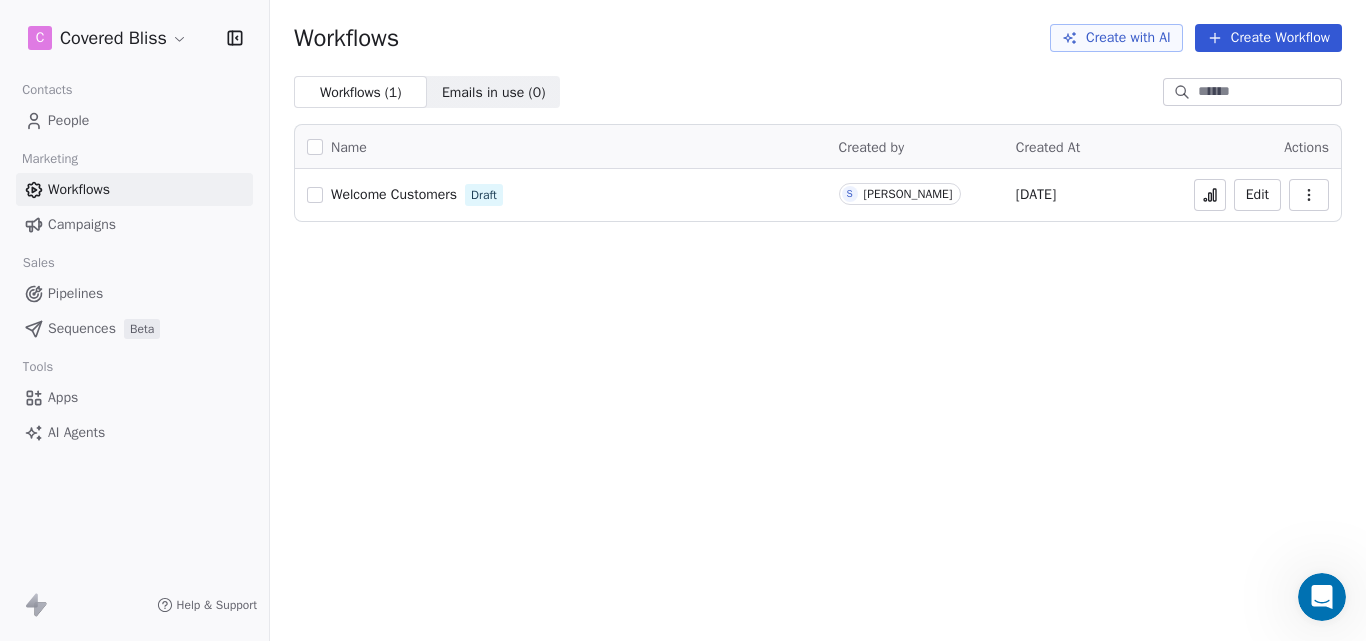 click 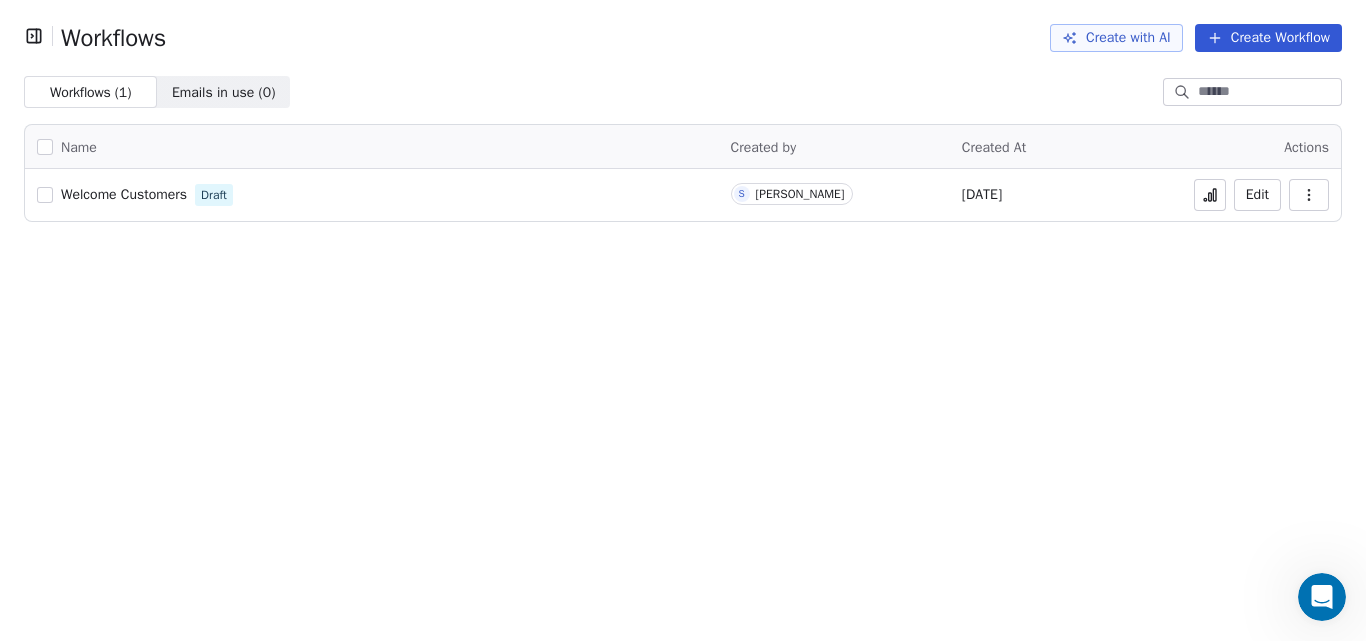 click on "Emails in use ( 0 ) Emails in use ( 0 )" at bounding box center (223, 92) 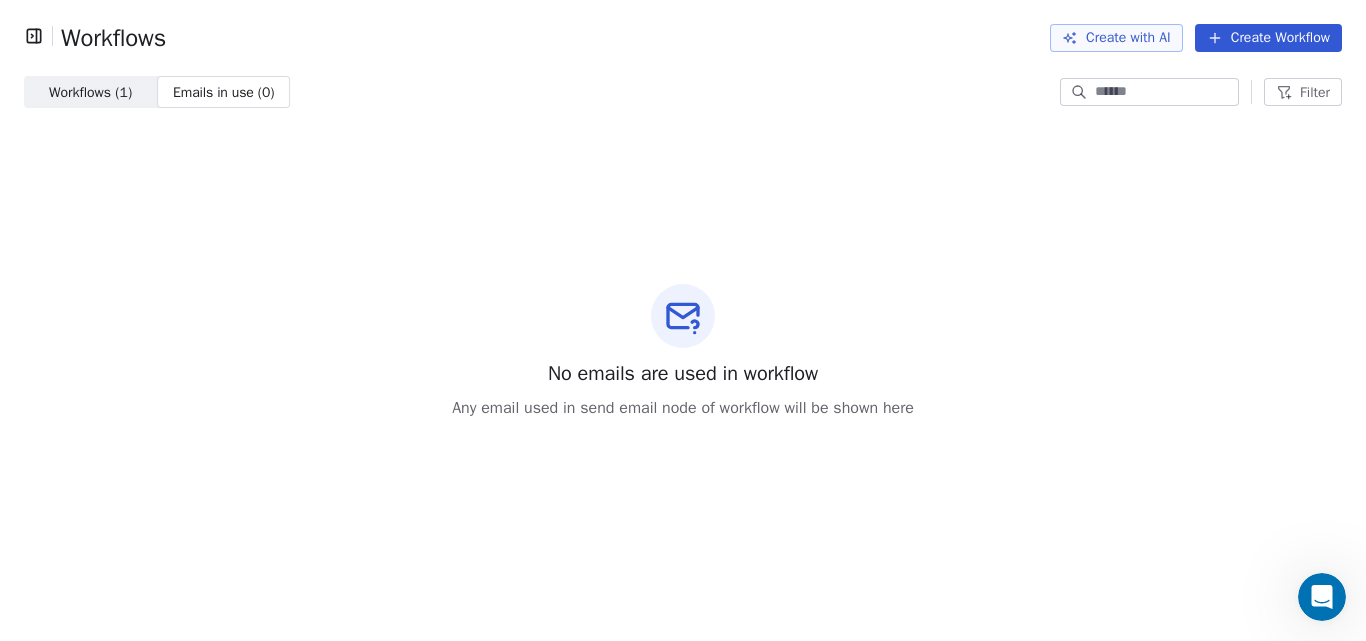click on "Workflows ( 1 )" at bounding box center (90, 92) 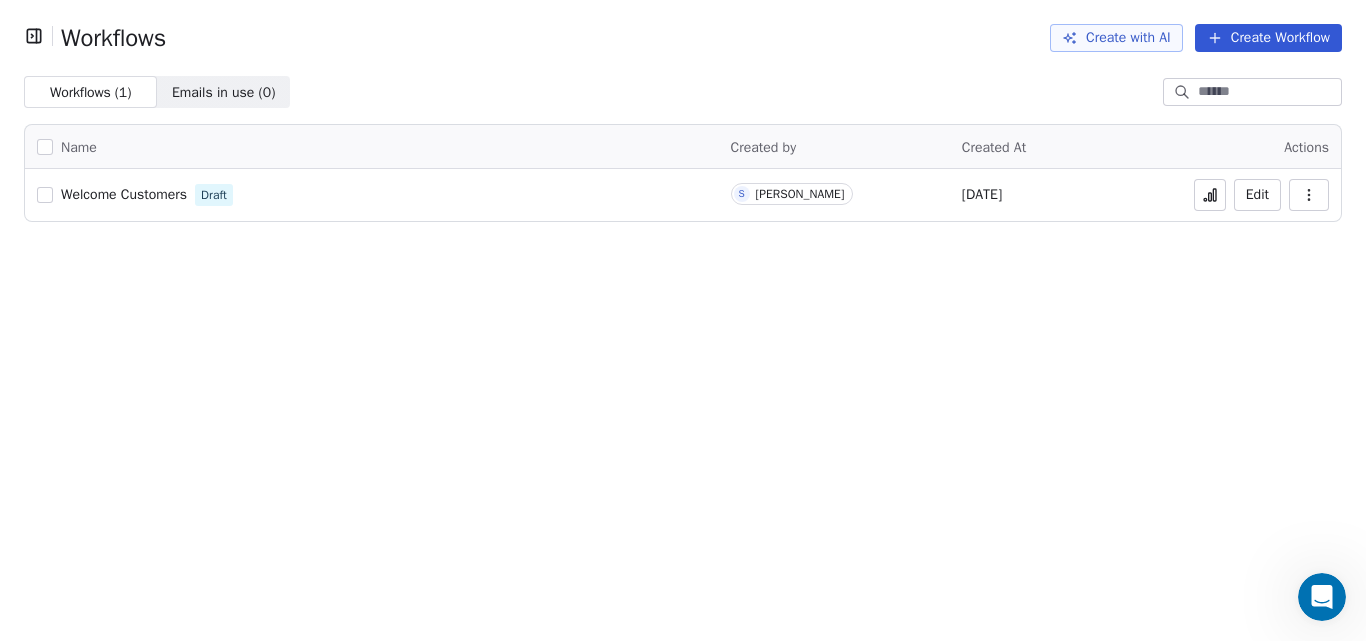 click 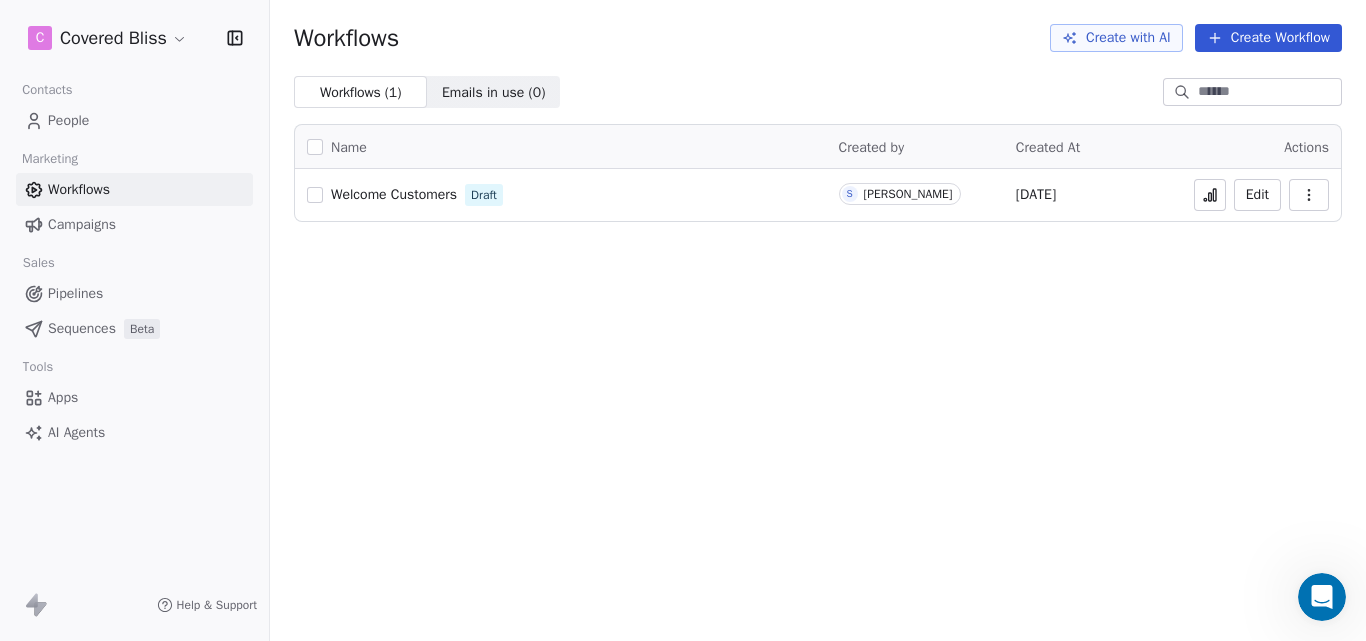 click on "C Covered Bliss Contacts People Marketing Workflows Campaigns Sales Pipelines Sequences Beta Tools Apps AI Agents Help & Support Workflows  Create with AI  Create Workflow Workflows ( 1 ) Workflows ( 1 ) Emails in use ( 0 ) Emails in use ( 0 ) Name Created by Created At Actions Welcome Customers Draft S [PERSON_NAME] [DATE] Edit" at bounding box center [683, 320] 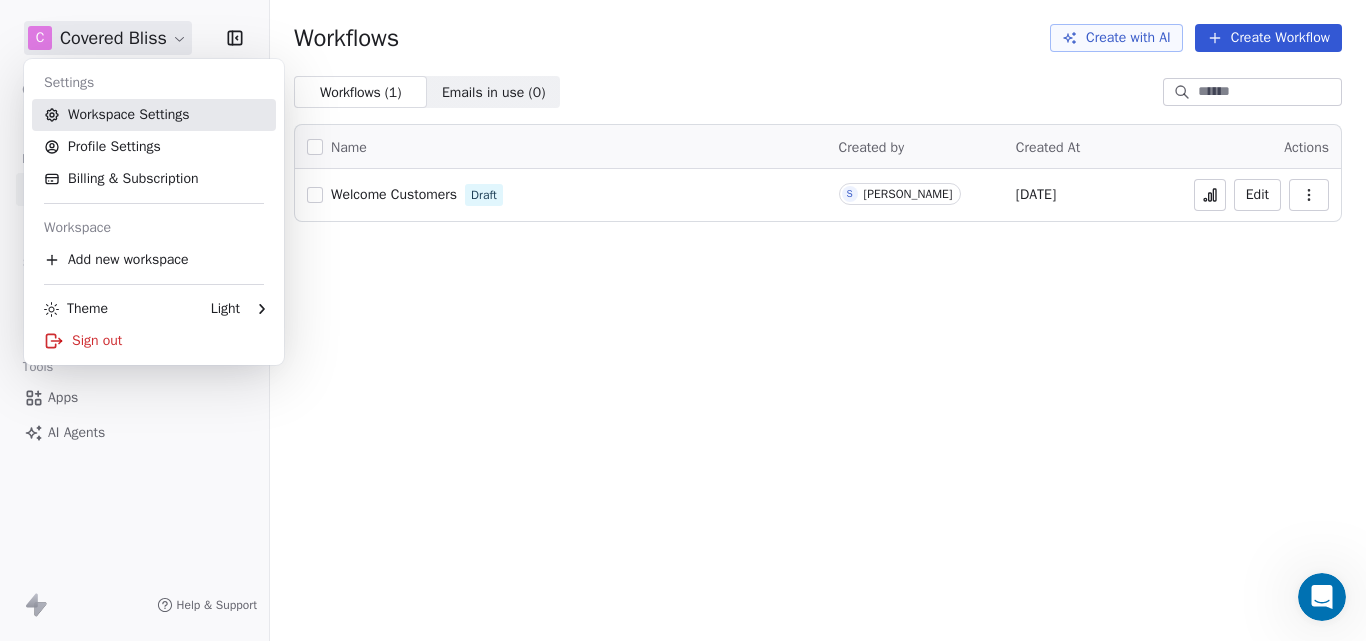 click on "Workspace Settings" at bounding box center (154, 115) 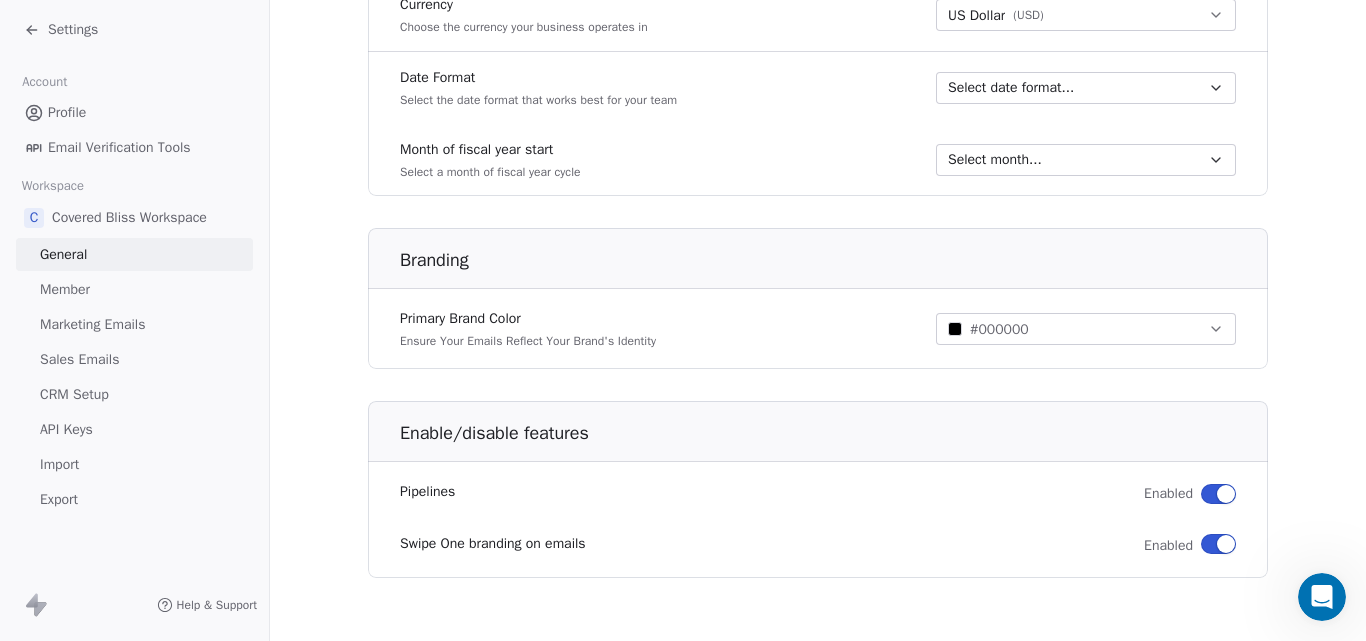 scroll, scrollTop: 1074, scrollLeft: 0, axis: vertical 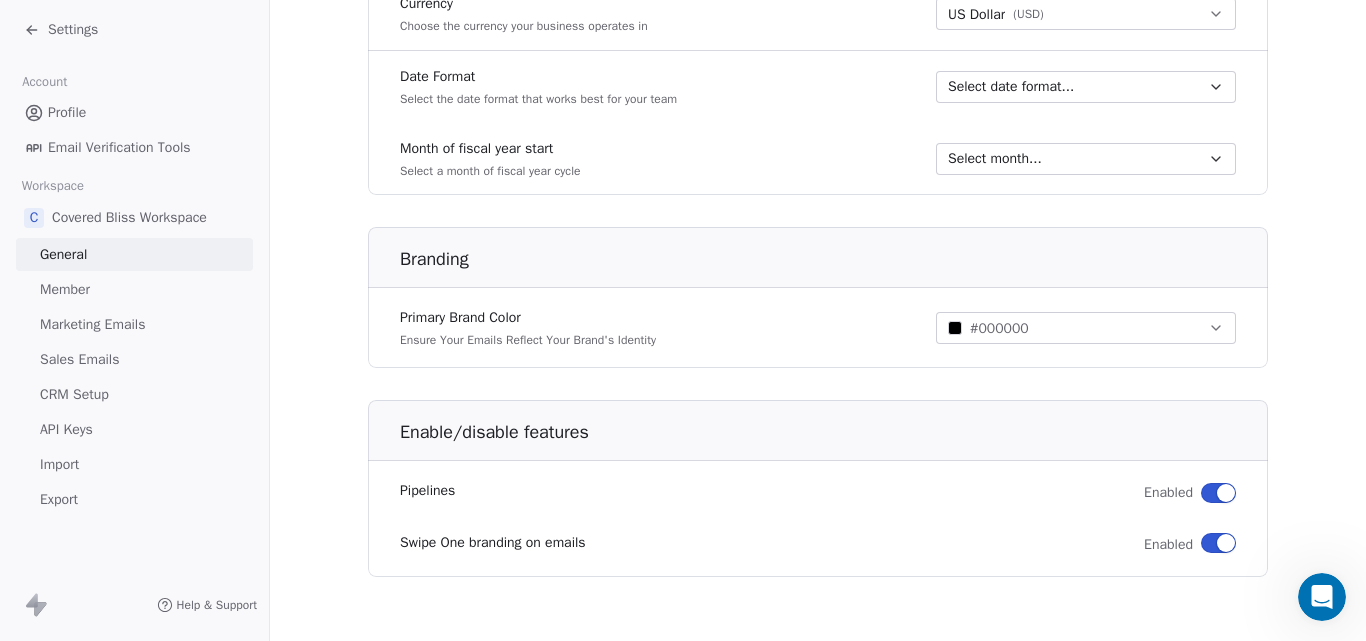 click on "Member" at bounding box center (65, 289) 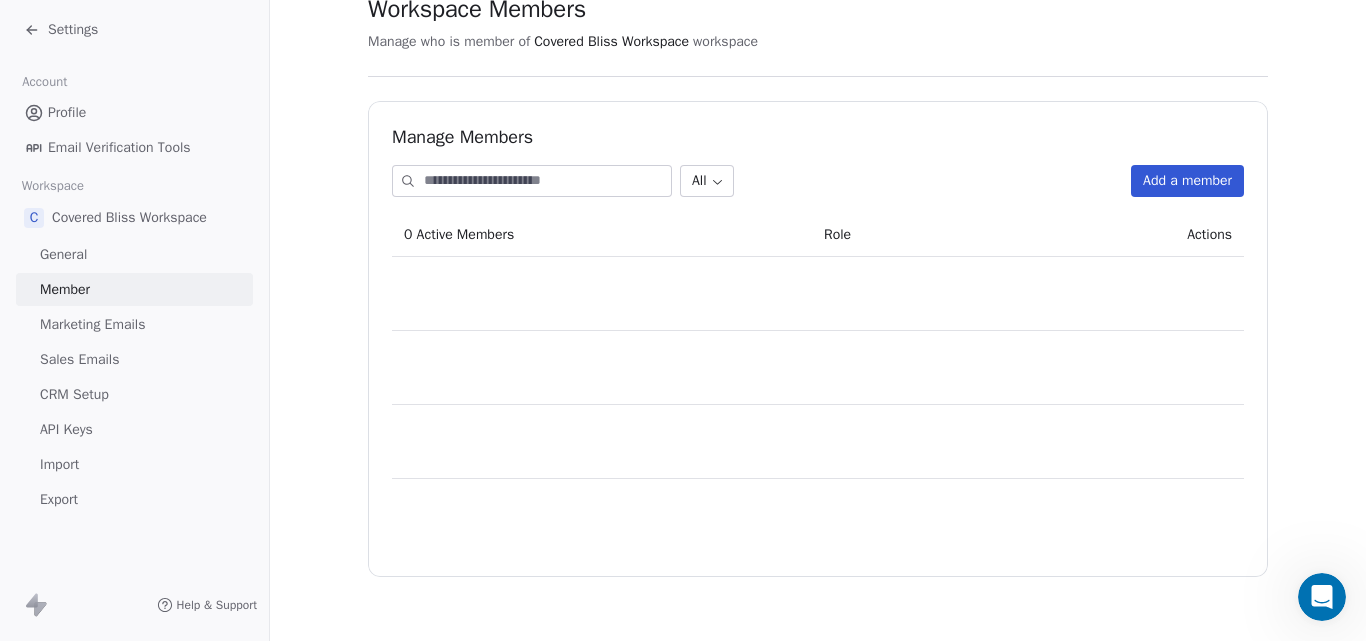 scroll, scrollTop: 0, scrollLeft: 0, axis: both 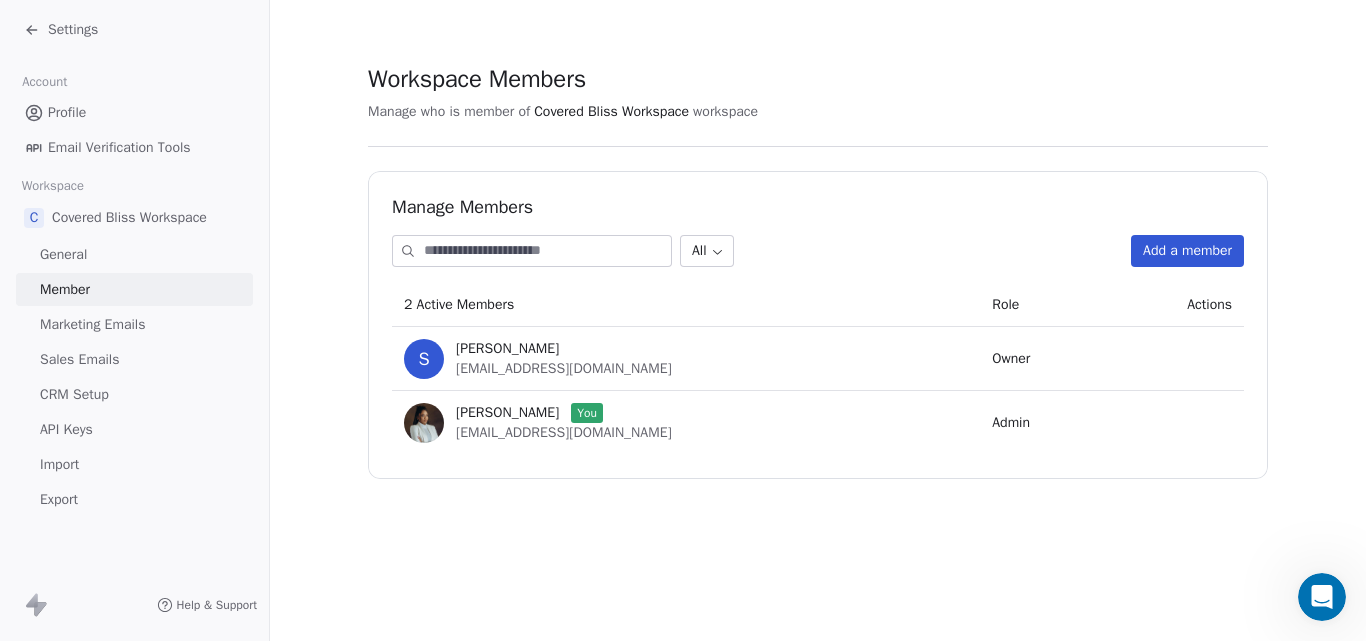 click on "Marketing Emails" at bounding box center [92, 324] 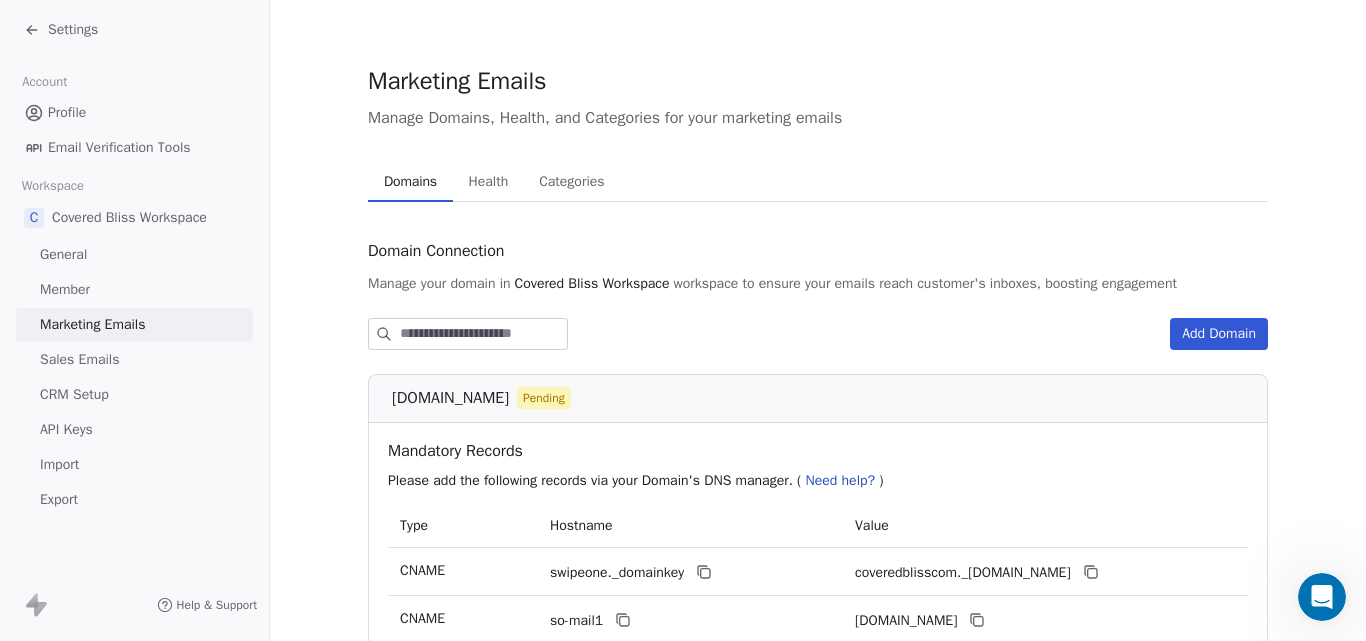 scroll, scrollTop: 176, scrollLeft: 0, axis: vertical 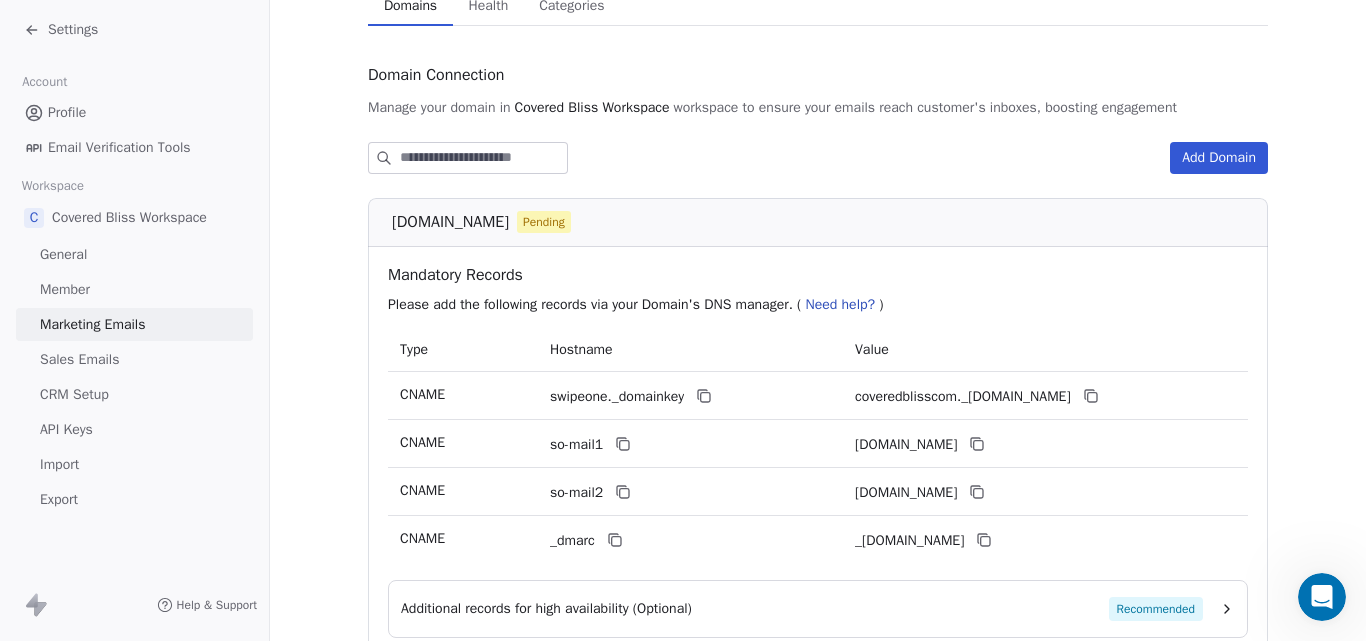 click on "Sales Emails" at bounding box center (134, 359) 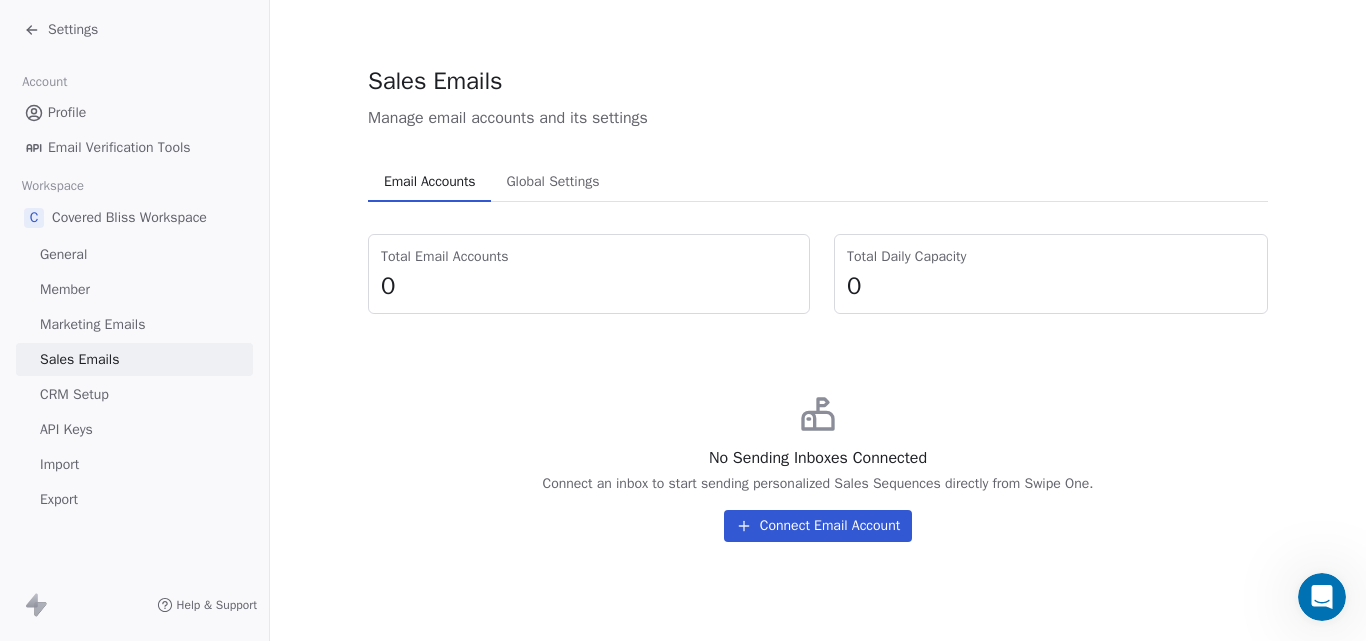click on "Import" at bounding box center [59, 464] 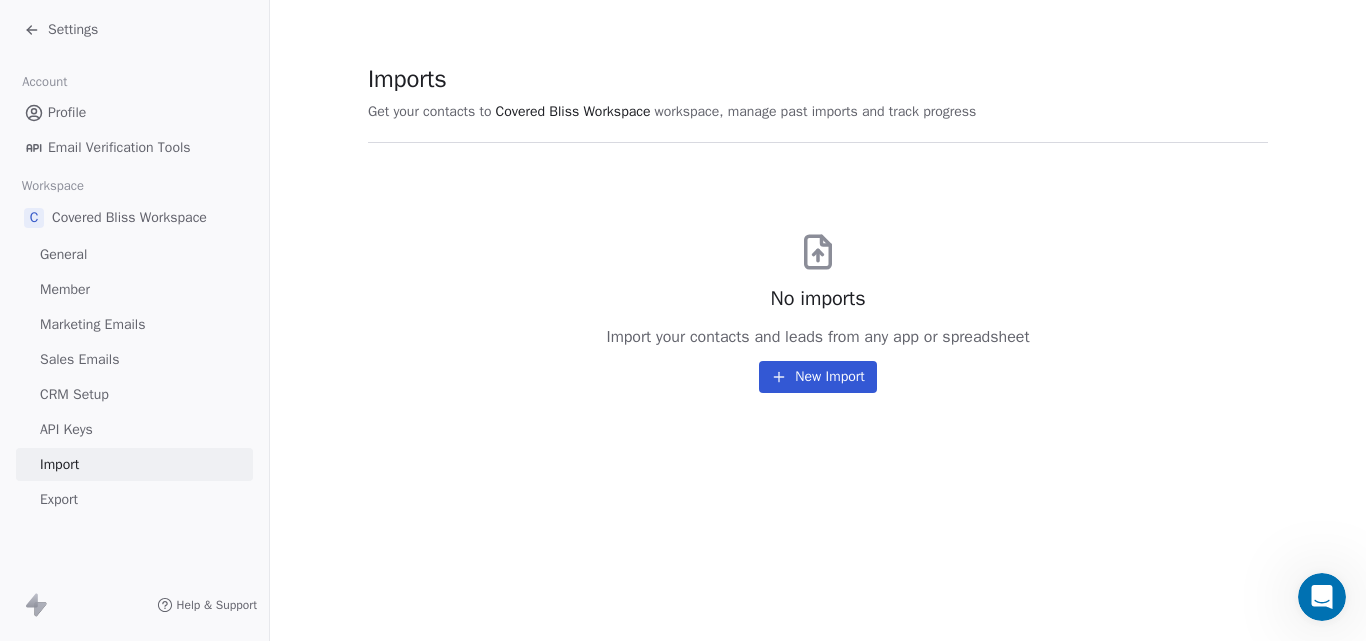 click on "New Import" at bounding box center (817, 377) 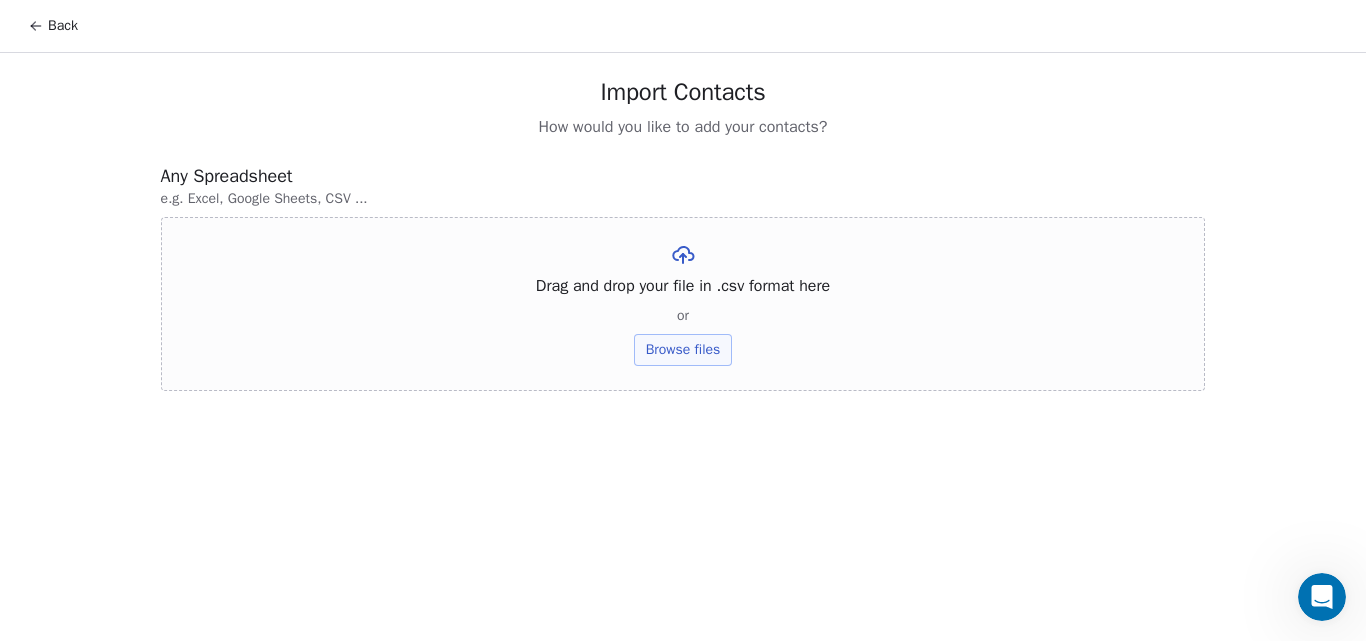 click on "Browse files" at bounding box center (683, 350) 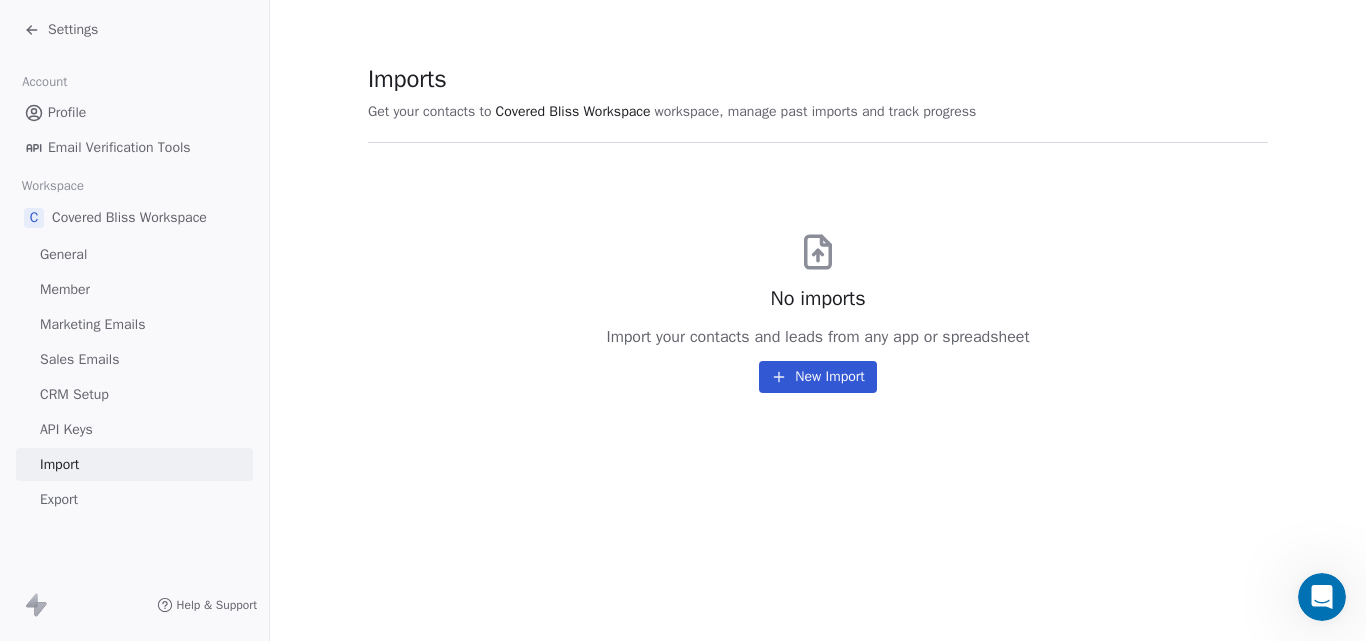 click on "Export" at bounding box center (59, 499) 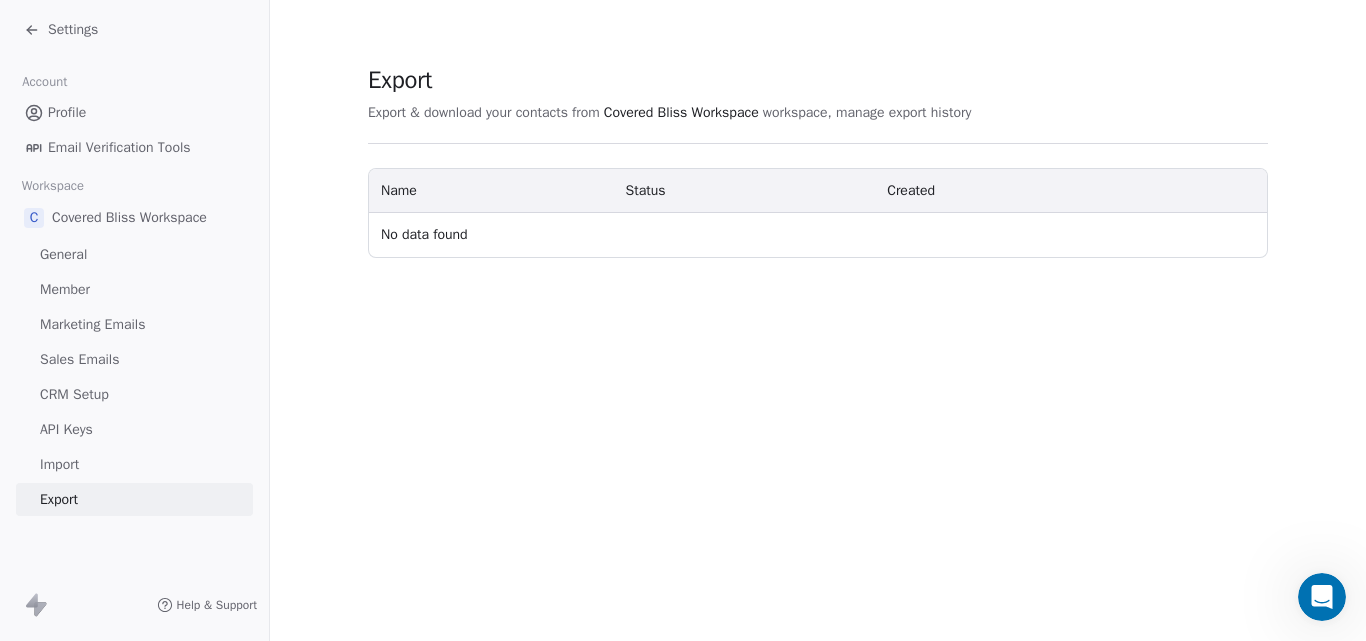 click on "API Keys" at bounding box center (66, 429) 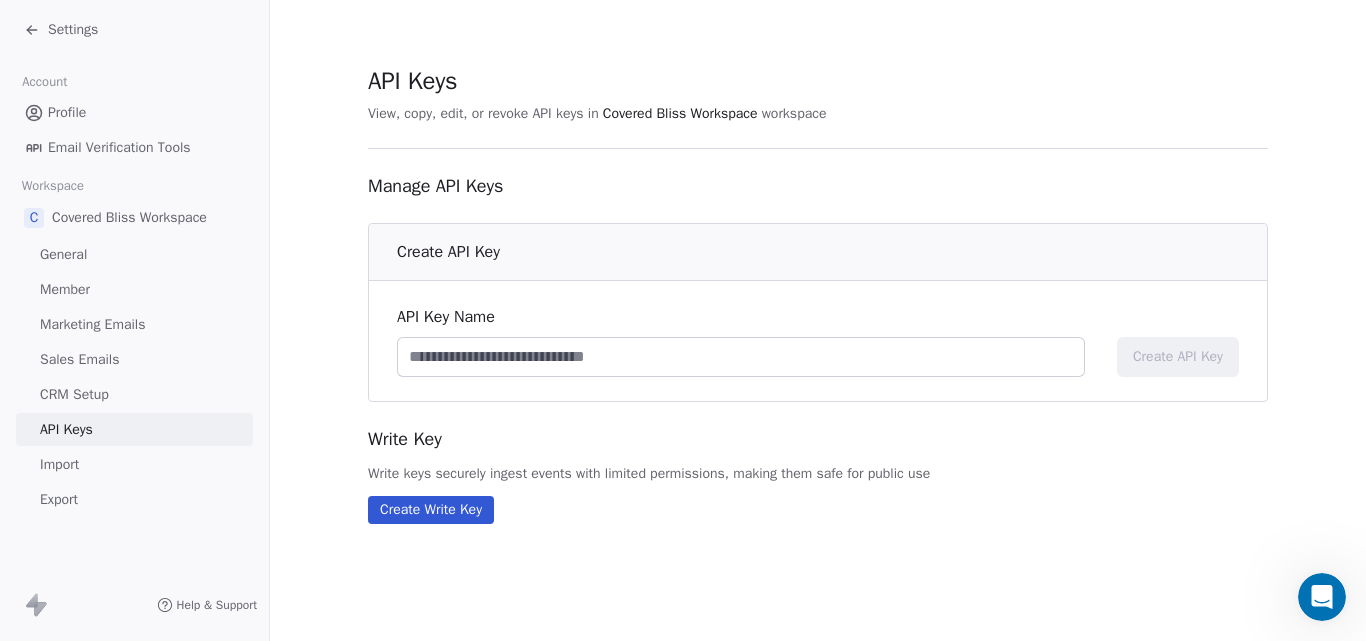 click on "API Keys" at bounding box center [66, 429] 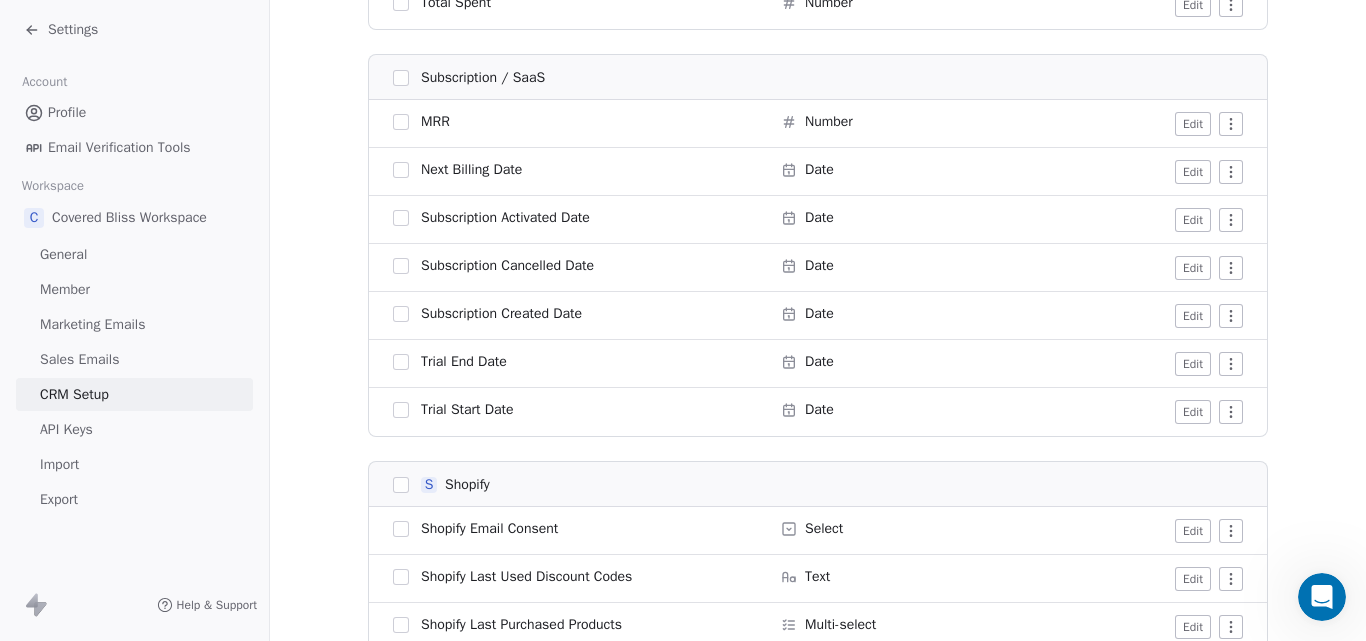 scroll, scrollTop: 2643, scrollLeft: 0, axis: vertical 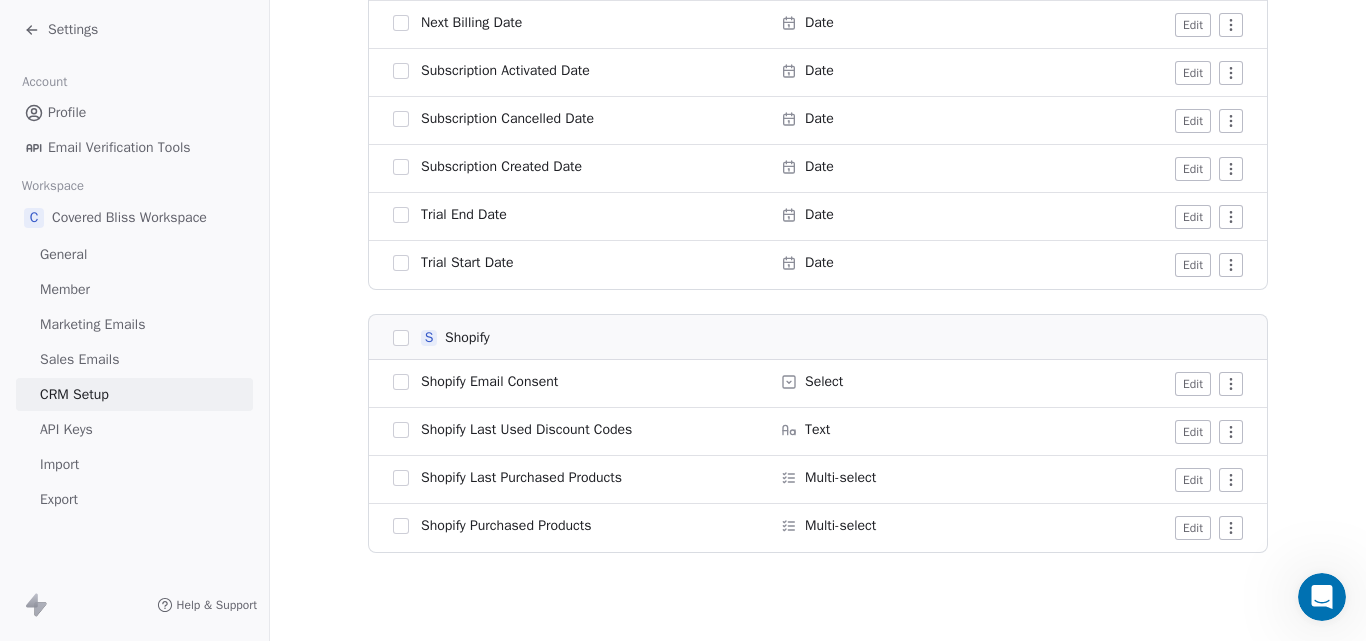 click on "Sales Emails" at bounding box center (134, 359) 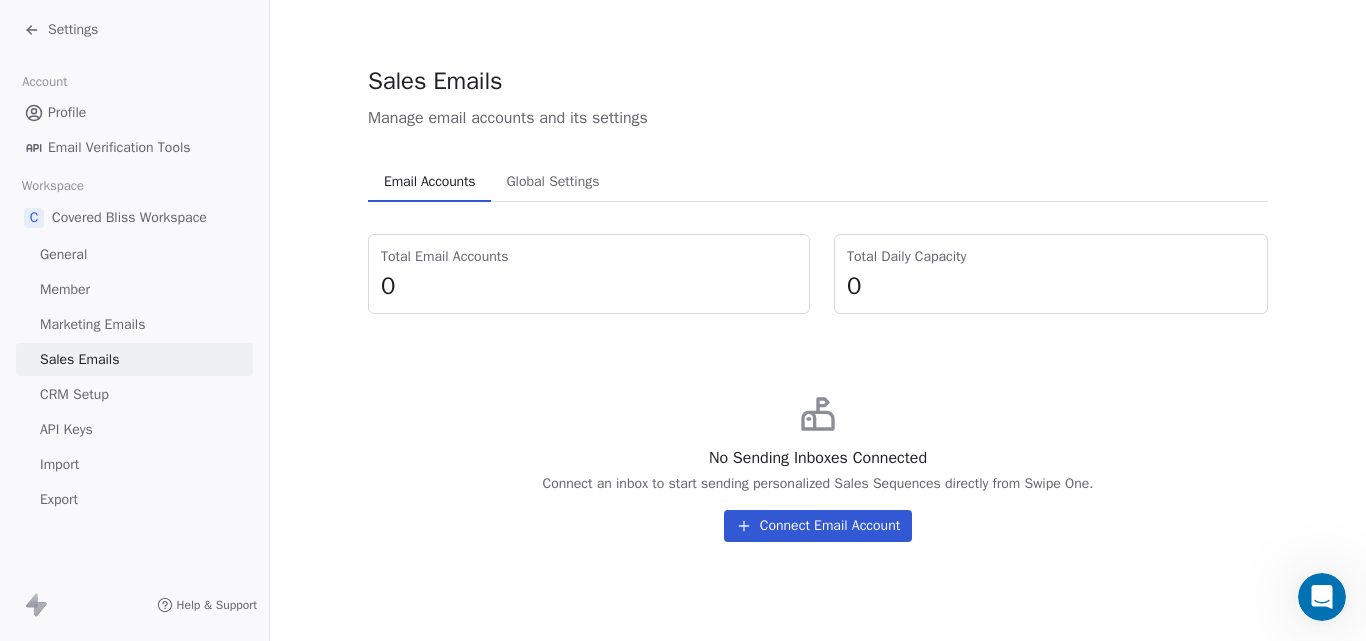 scroll, scrollTop: 0, scrollLeft: 0, axis: both 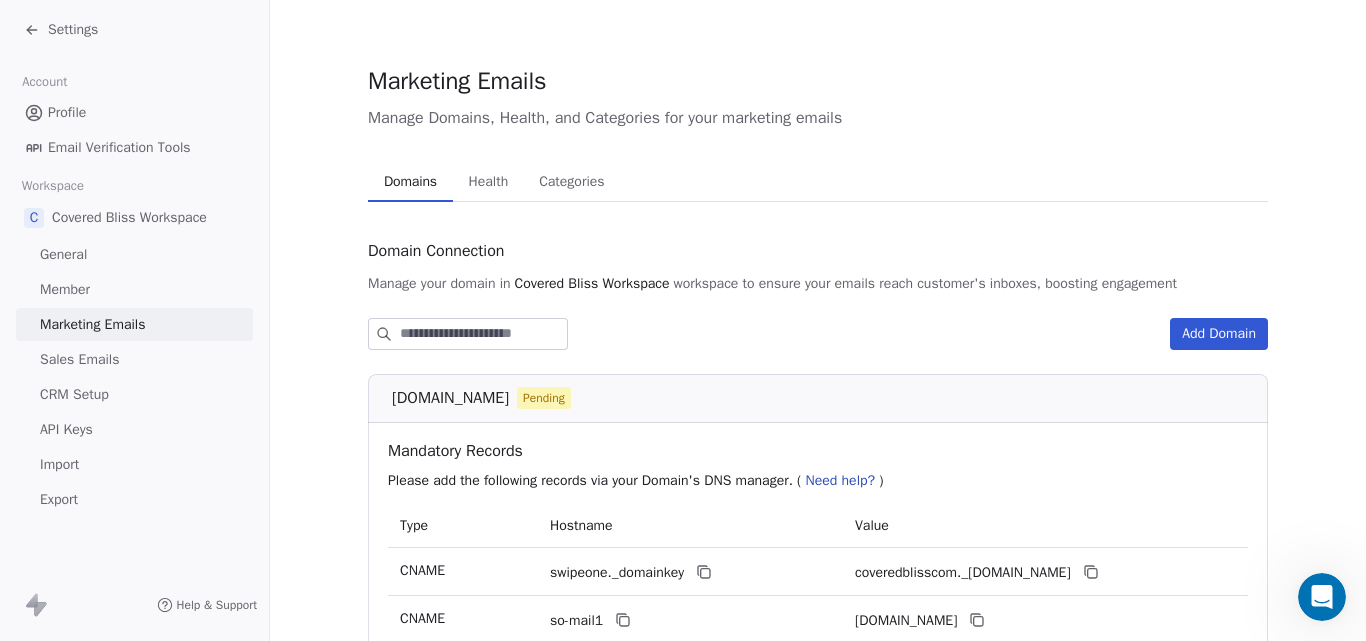 click on "Member" at bounding box center (134, 289) 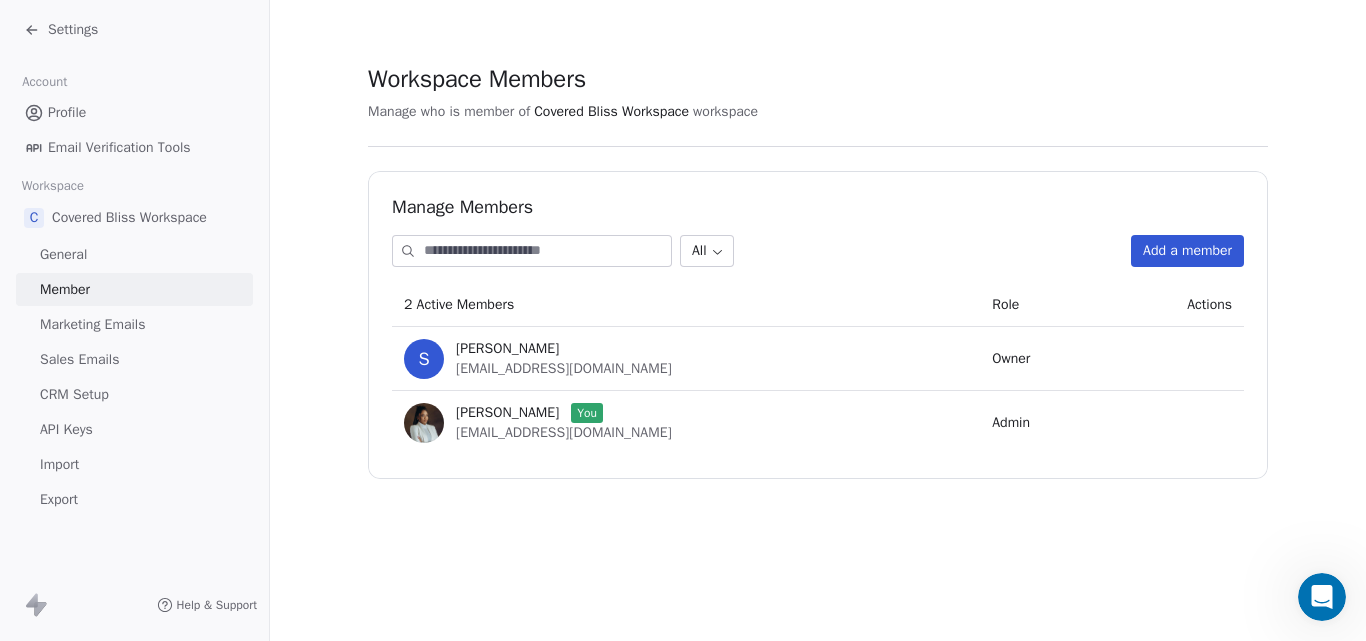 click on "General" at bounding box center (134, 254) 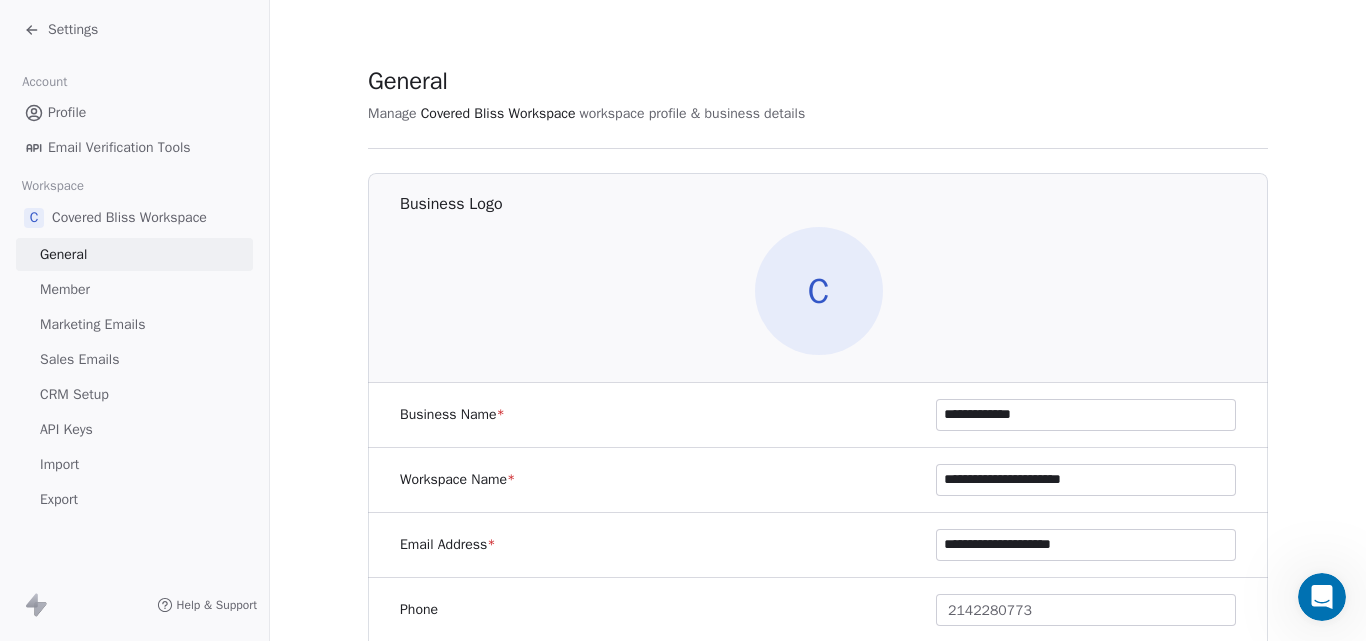 click on "Covered Bliss Workspace" at bounding box center (129, 218) 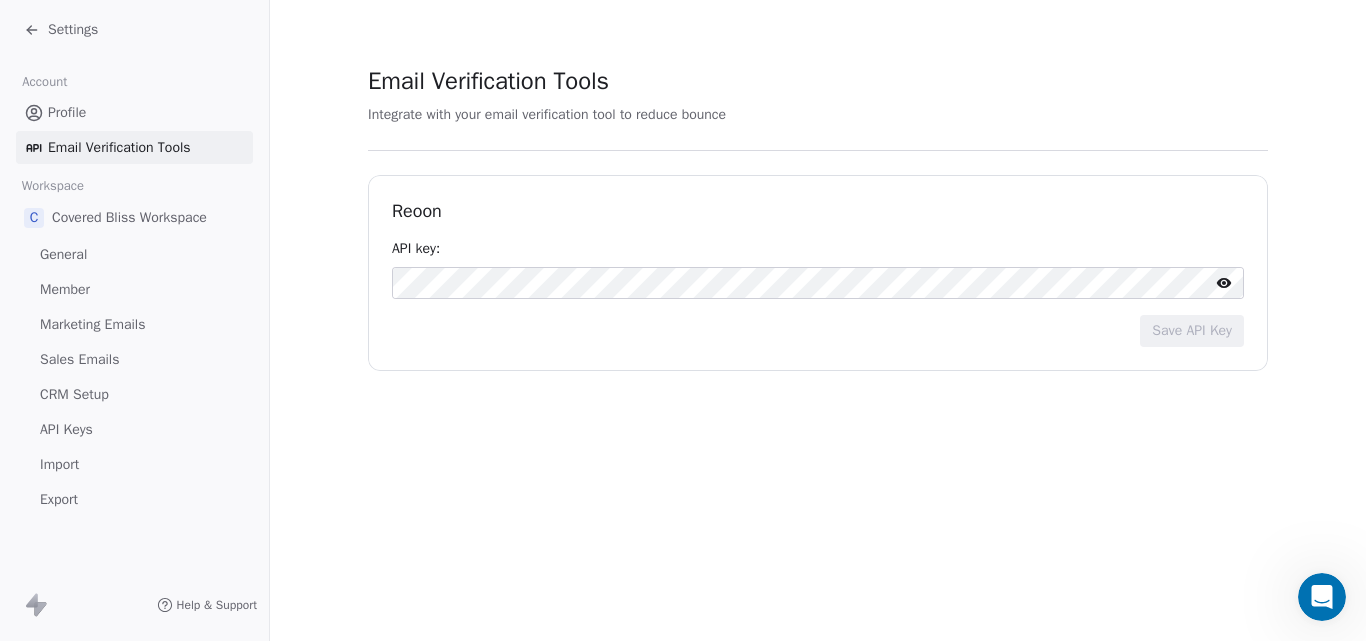 click on "Profile" at bounding box center [134, 112] 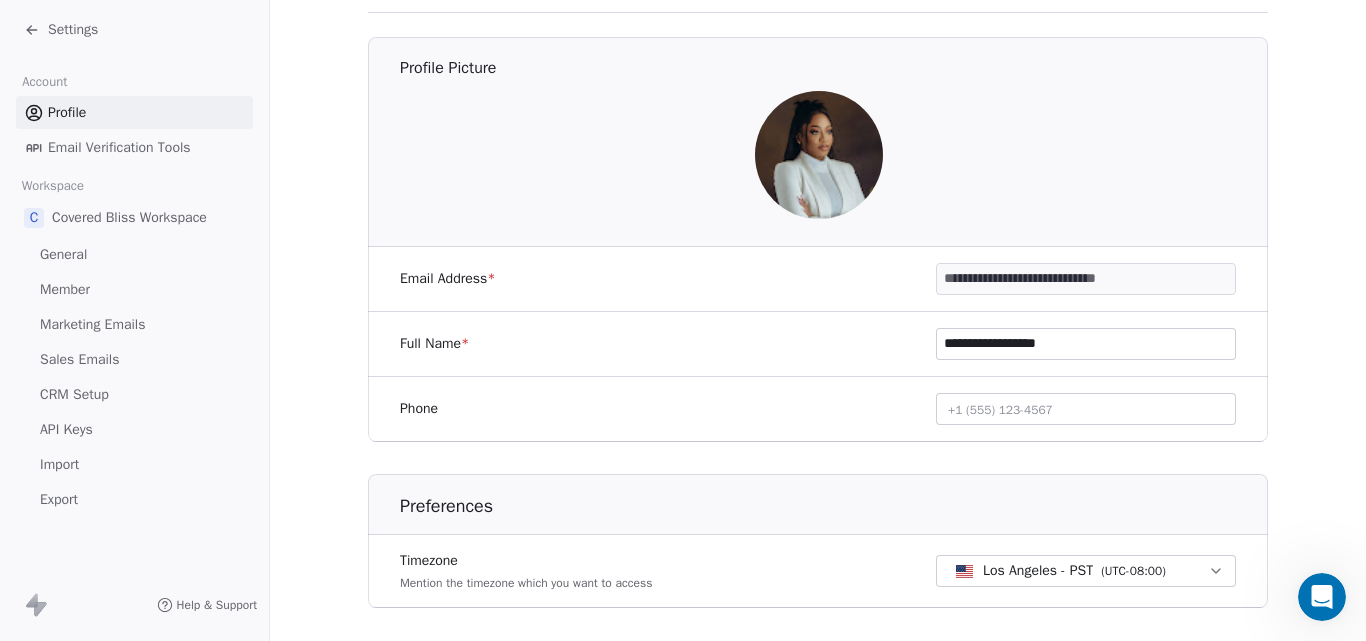 scroll, scrollTop: 201, scrollLeft: 0, axis: vertical 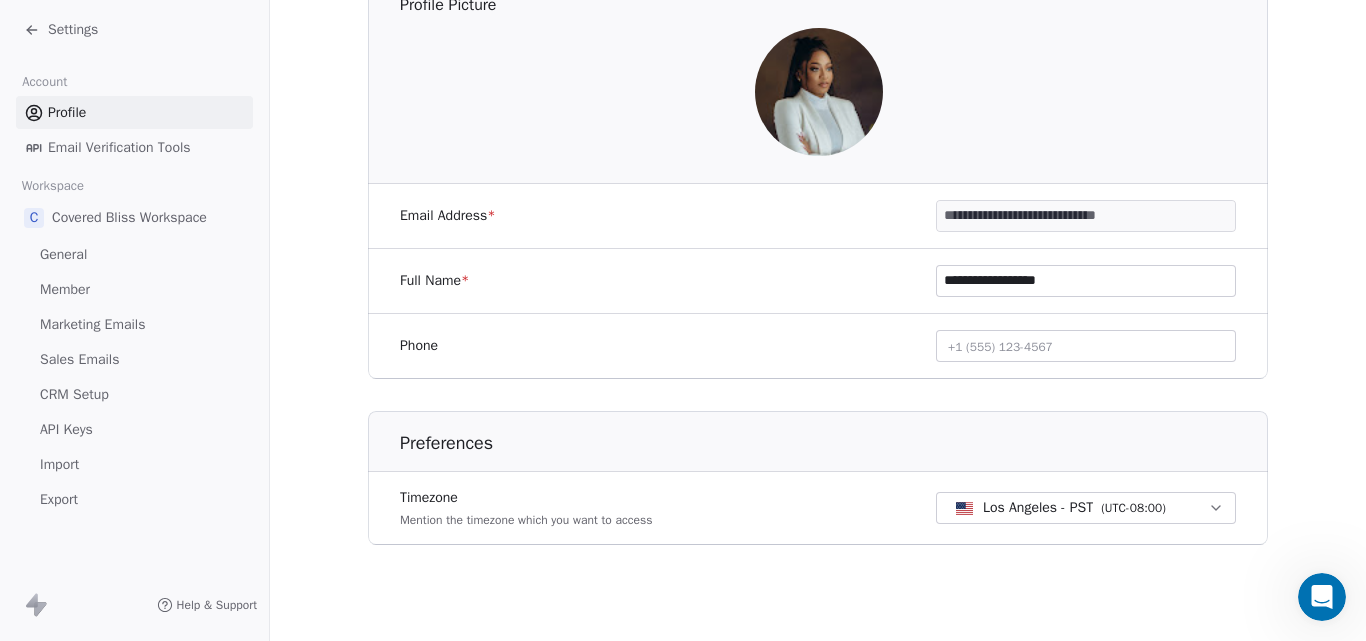 click on "Account" at bounding box center (45, 82) 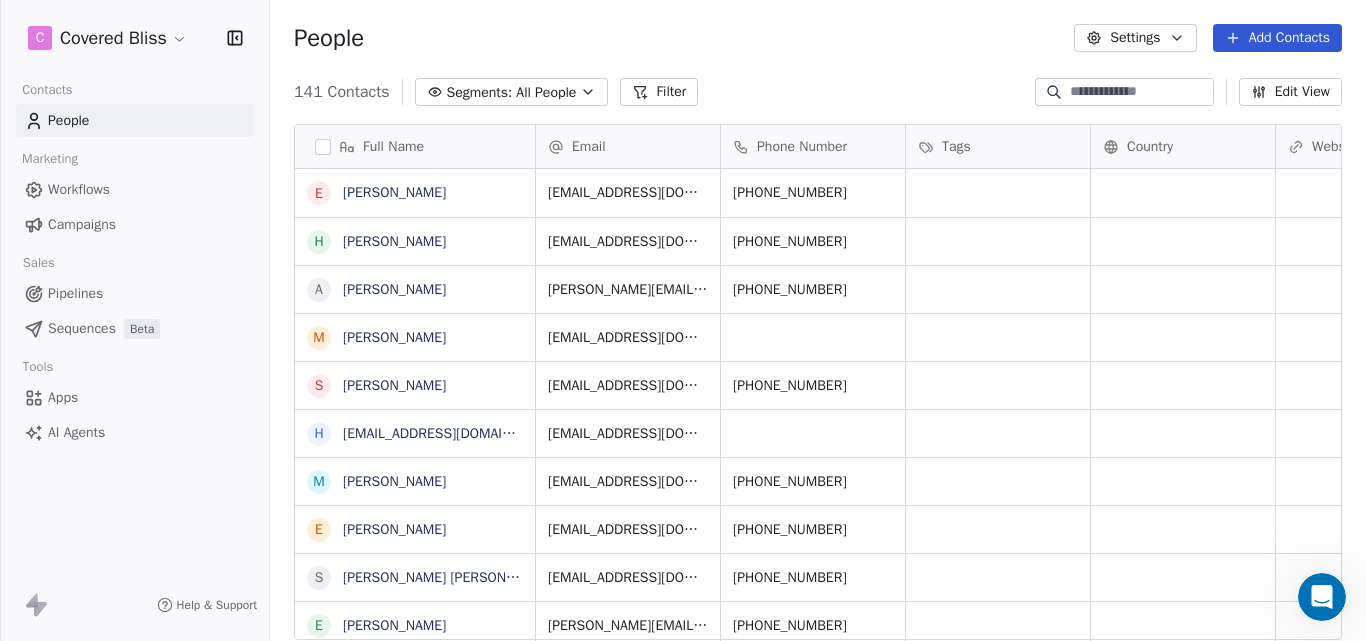 scroll, scrollTop: 16, scrollLeft: 16, axis: both 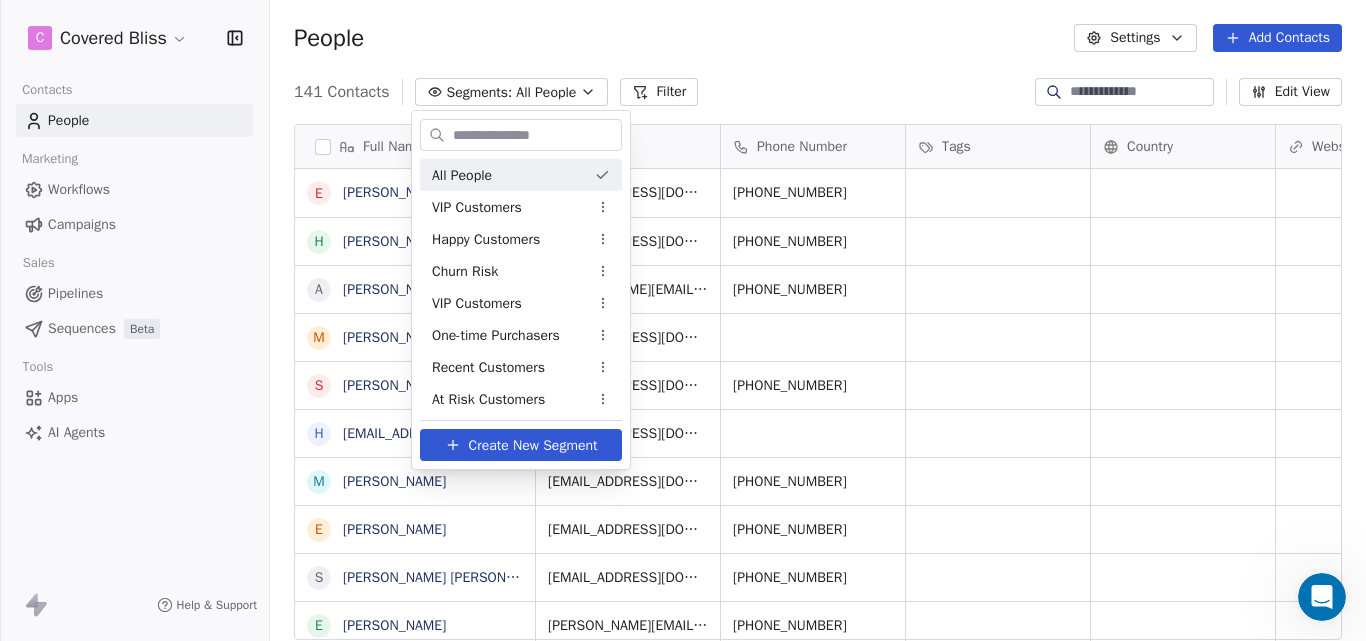click on "C Covered Bliss Contacts People Marketing Workflows Campaigns Sales Pipelines Sequences Beta Tools Apps AI Agents Help & Support People Settings  Add Contacts 141 Contacts Segments: All People Filter  Edit View Tag Add to Sequence Export Full Name E [PERSON_NAME] H [PERSON_NAME] A [PERSON_NAME] M [PERSON_NAME] S [PERSON_NAME] h [EMAIL_ADDRESS][DOMAIN_NAME] M [PERSON_NAME] [PERSON_NAME] Altahif S Sumaiya Tanu E [PERSON_NAME] F [PERSON_NAME] K [PERSON_NAME] C [PERSON_NAME] T [PERSON_NAME] l [EMAIL_ADDRESS][DOMAIN_NAME] n [EMAIL_ADDRESS][DOMAIN_NAME] N [PERSON_NAME] V [PERSON_NAME] L [PERSON_NAME] m [PERSON_NAME] M [PERSON_NAME] s [EMAIL_ADDRESS][DOMAIN_NAME] I [PERSON_NAME] F Fake Name E [PERSON_NAME] g guest [PERSON_NAME] TARAPURI J [PERSON_NAME] I [PERSON_NAME] R [PERSON_NAME] Email Phone Number Tags Country Website Job Title Status Contact Source [EMAIL_ADDRESS][DOMAIN_NAME] [PHONE_NUMBER] [EMAIL_ADDRESS][DOMAIN_NAME] [PHONE_NUMBER] [PERSON_NAME][EMAIL_ADDRESS][PERSON_NAME][DOMAIN_NAME] [PHONE_NUMBER] [EMAIL_ADDRESS][DOMAIN_NAME] [EMAIL_ADDRESS][DOMAIN_NAME] [PHONE_NUMBER] [EMAIL_ADDRESS][DOMAIN_NAME]" at bounding box center (683, 320) 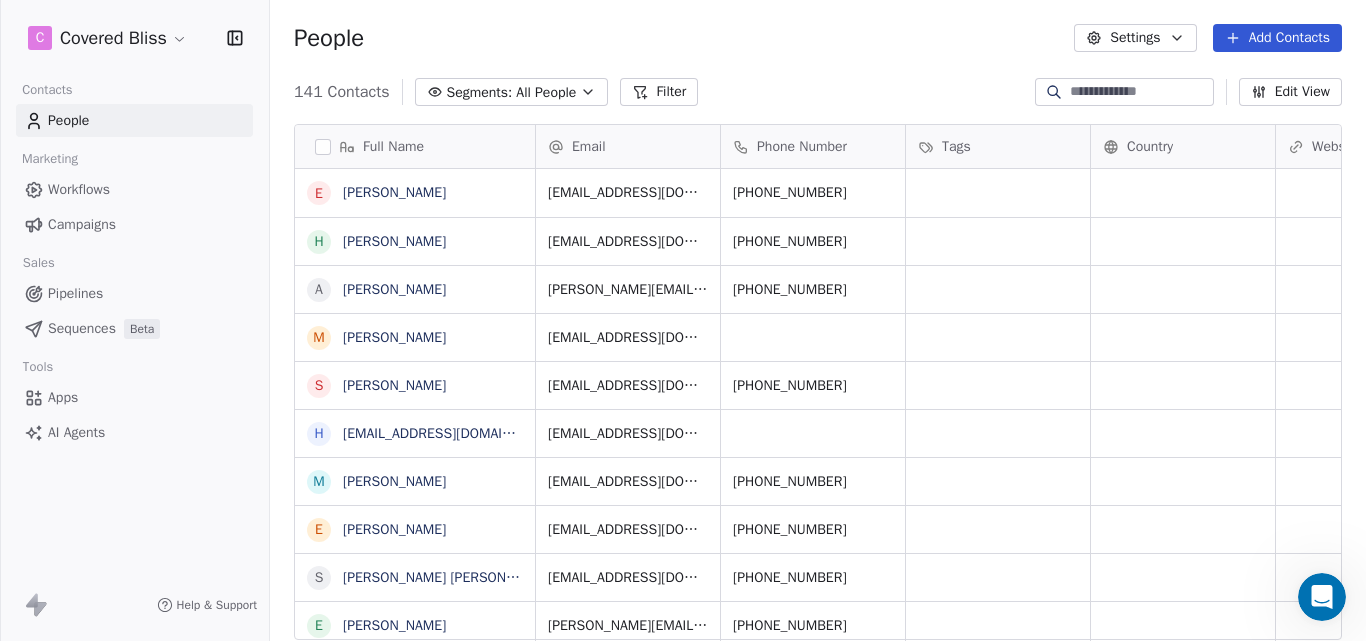 click on "Settings" at bounding box center (1135, 38) 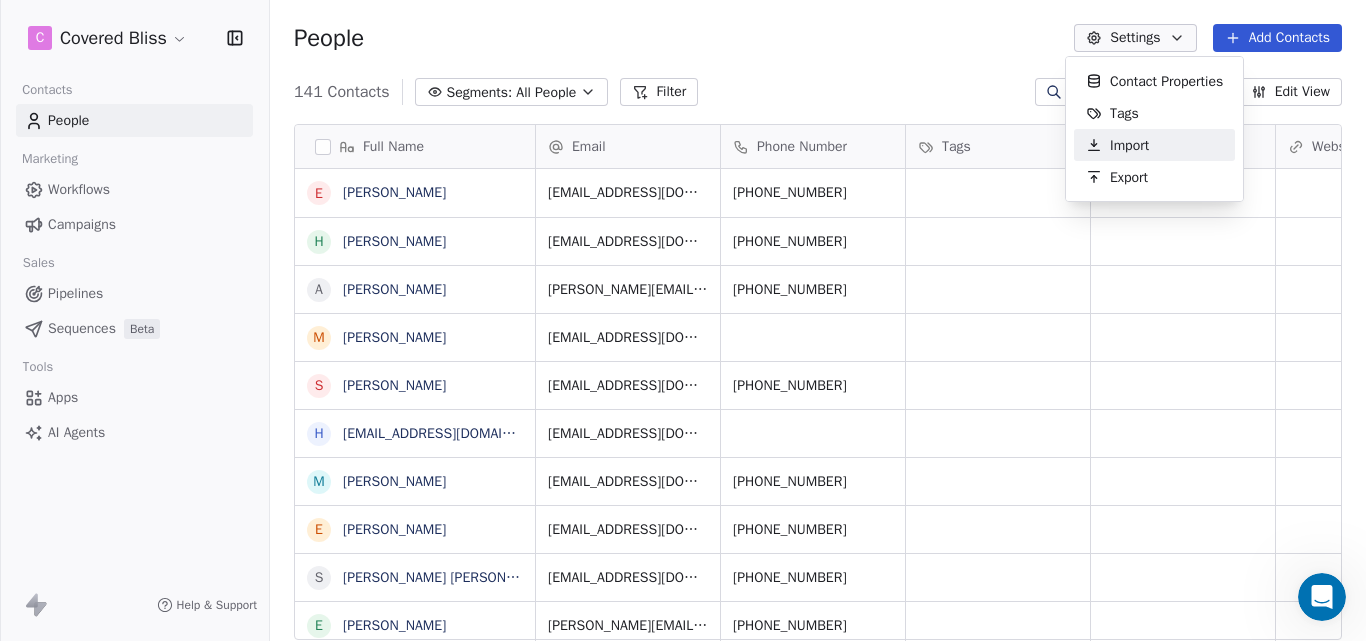 click on "Import" at bounding box center (1129, 145) 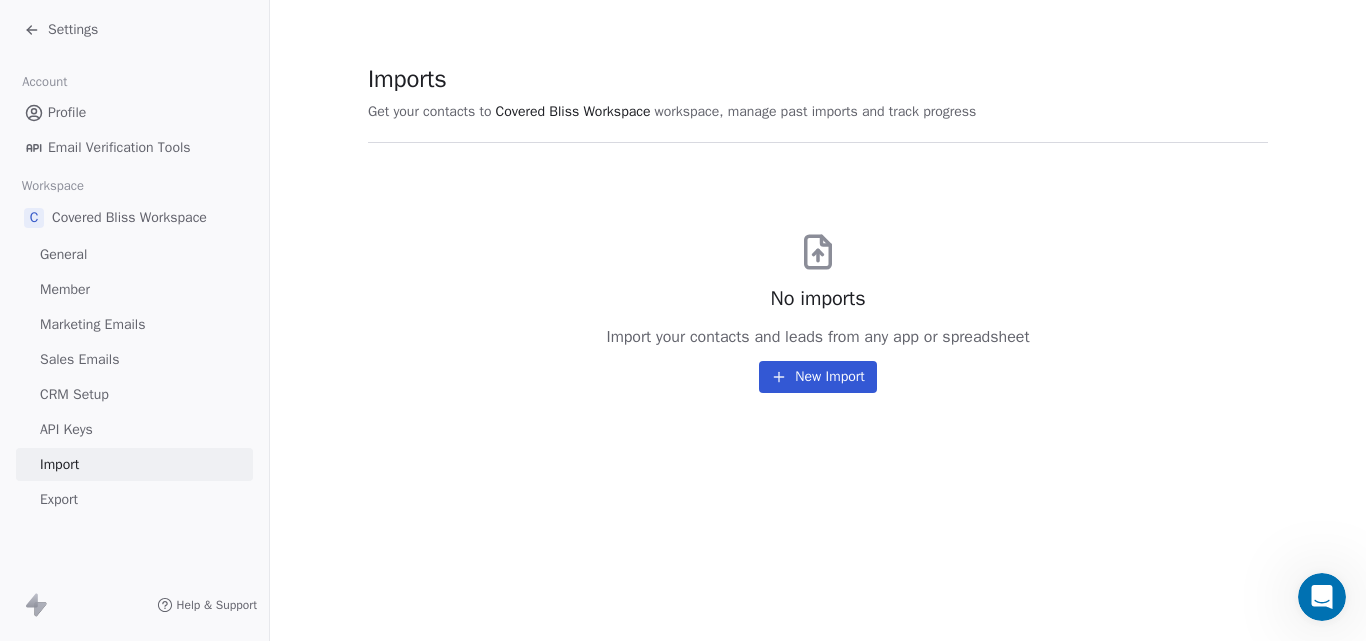 click on "Imports Get your contacts to Covered Bliss Workspace workspace, manage past imports and track progress" at bounding box center [672, 93] 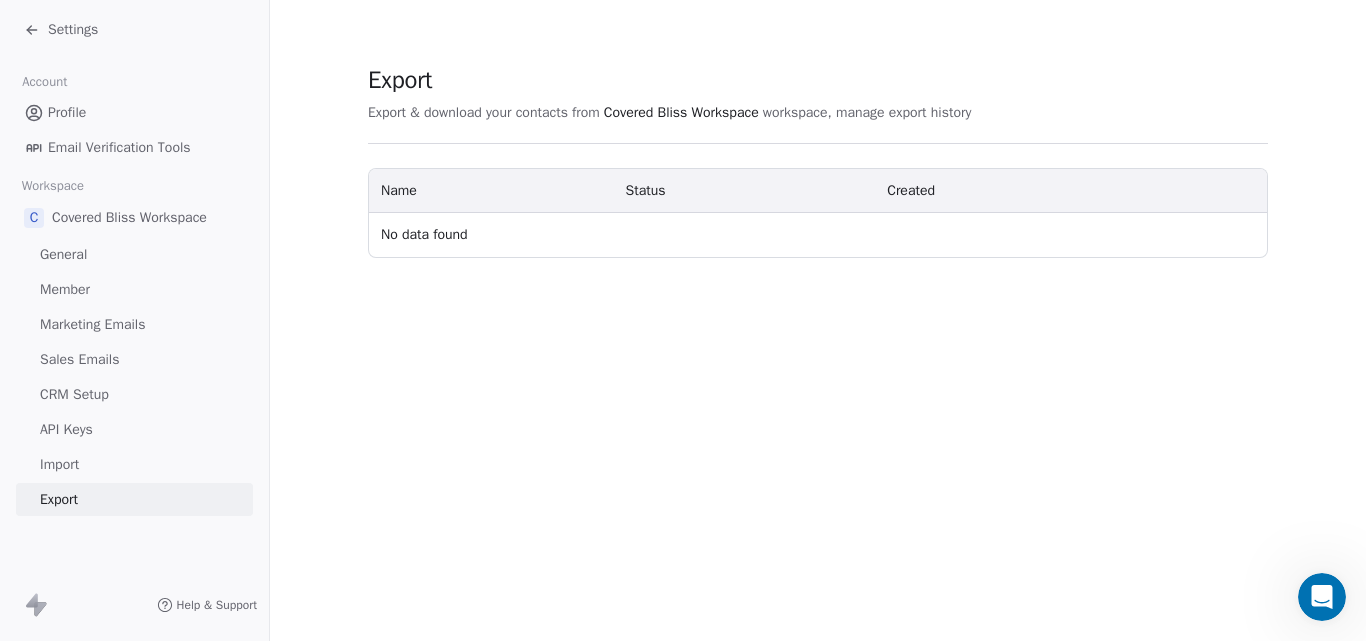 click 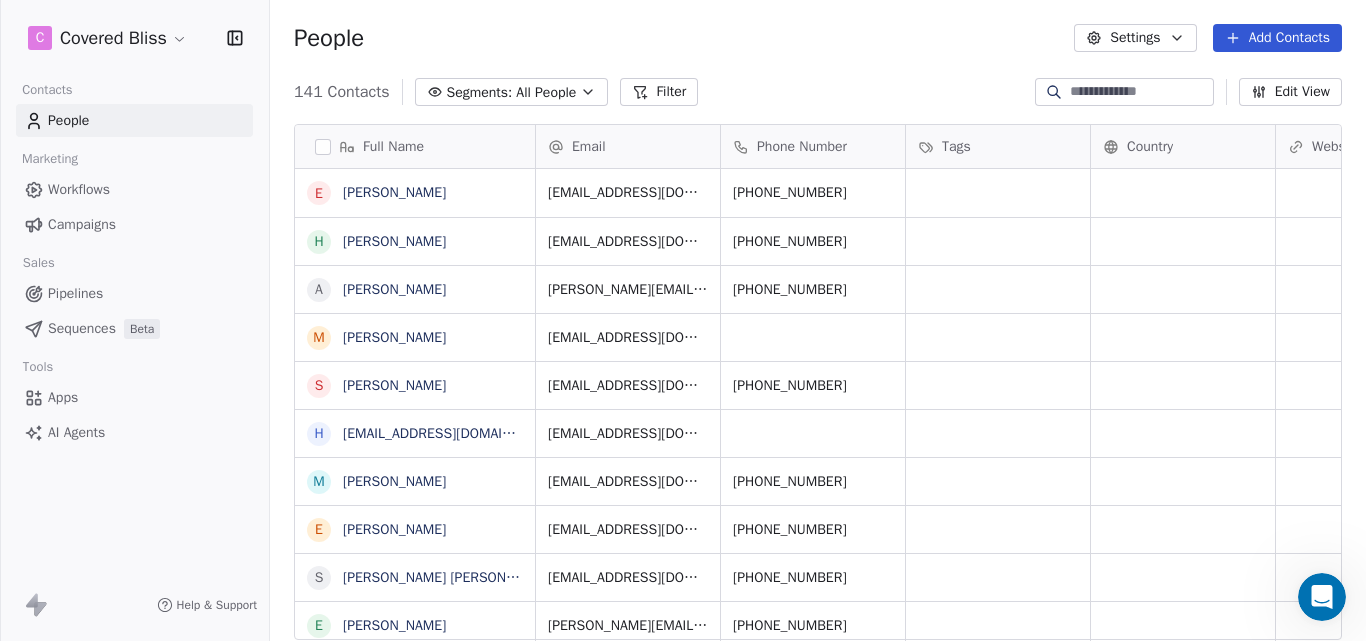 scroll, scrollTop: 16, scrollLeft: 16, axis: both 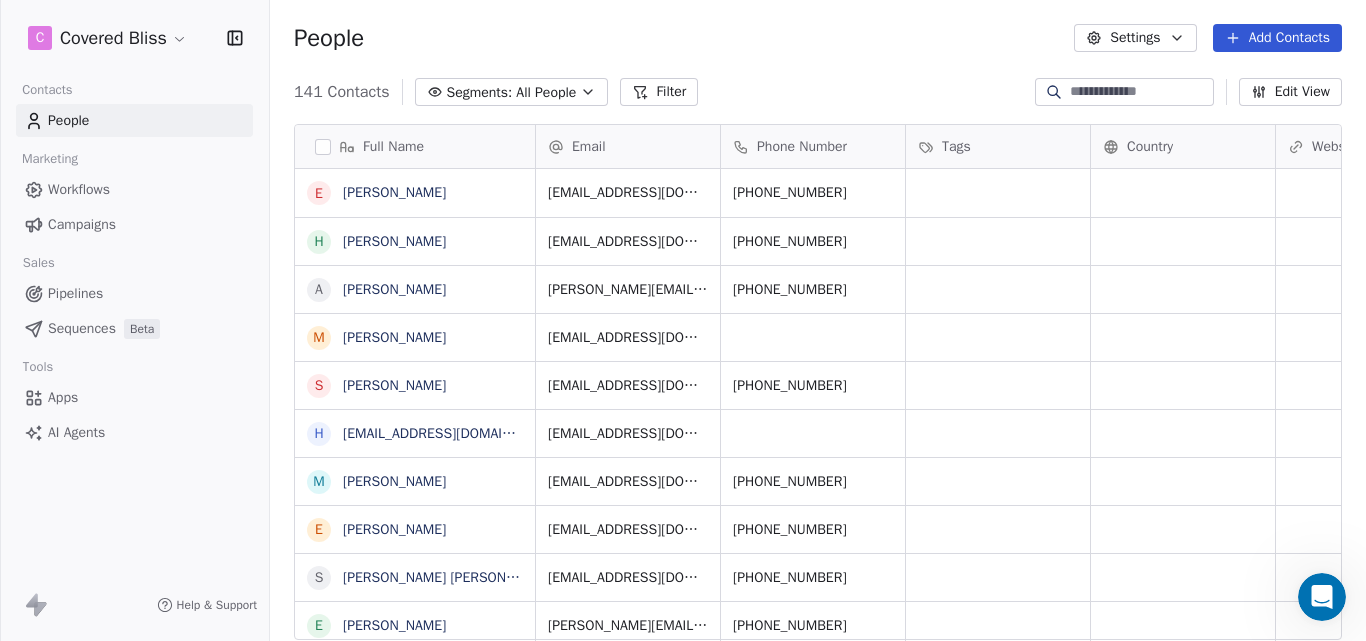 click on "Marketing" at bounding box center [49, 159] 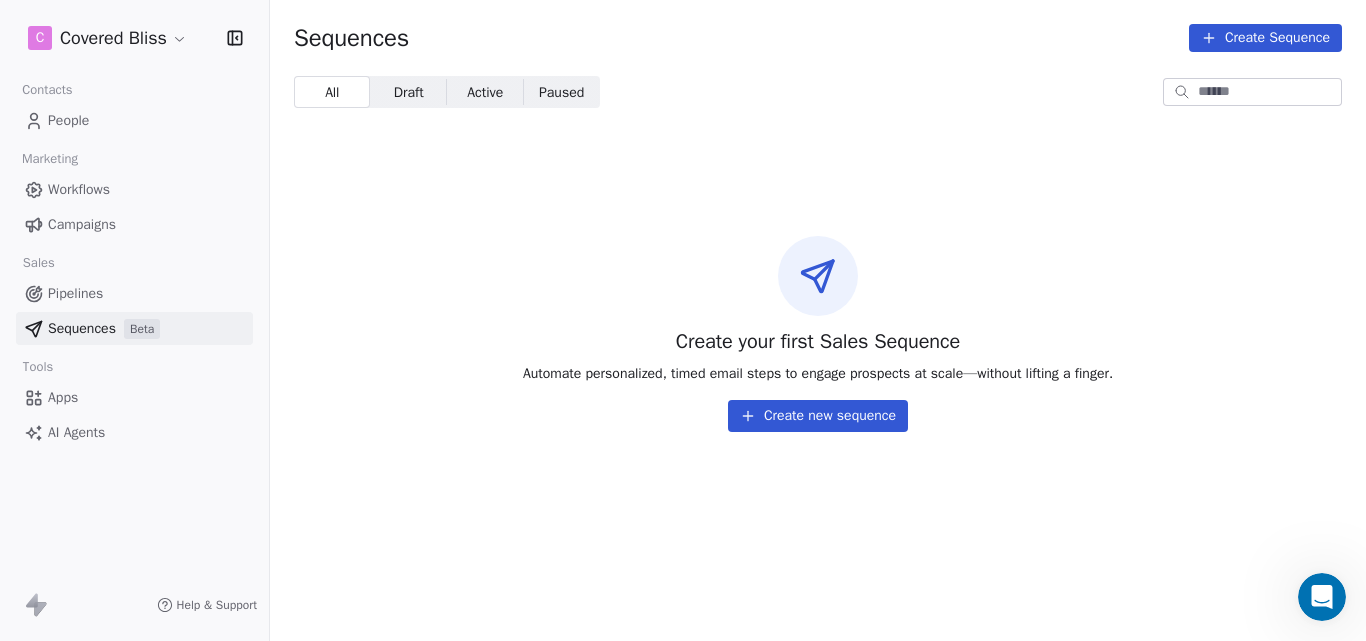 click on "Pipelines" at bounding box center [75, 293] 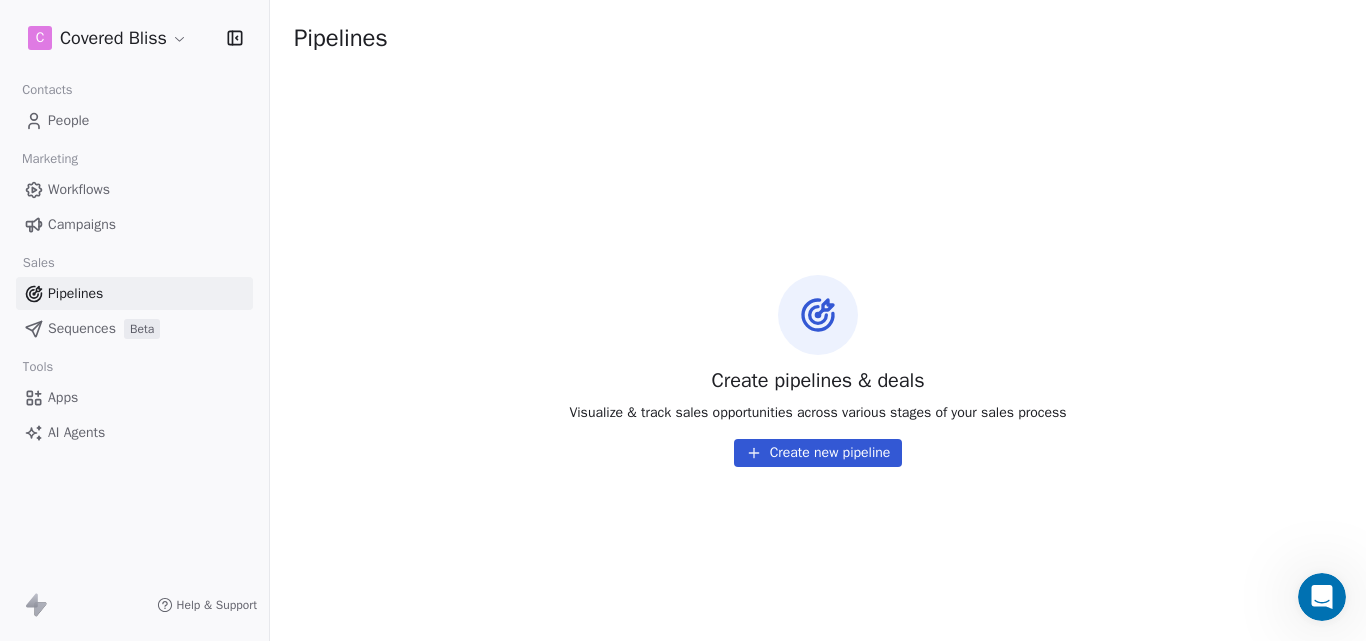 click on "People" at bounding box center [134, 120] 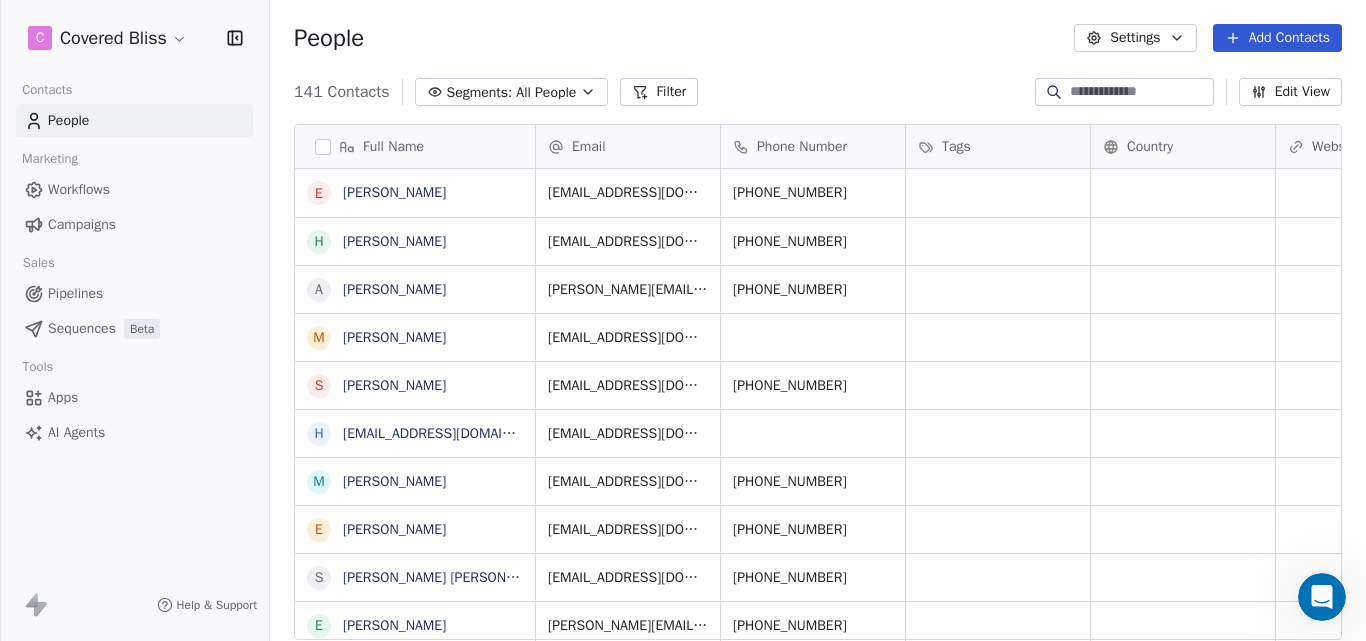 scroll, scrollTop: 16, scrollLeft: 16, axis: both 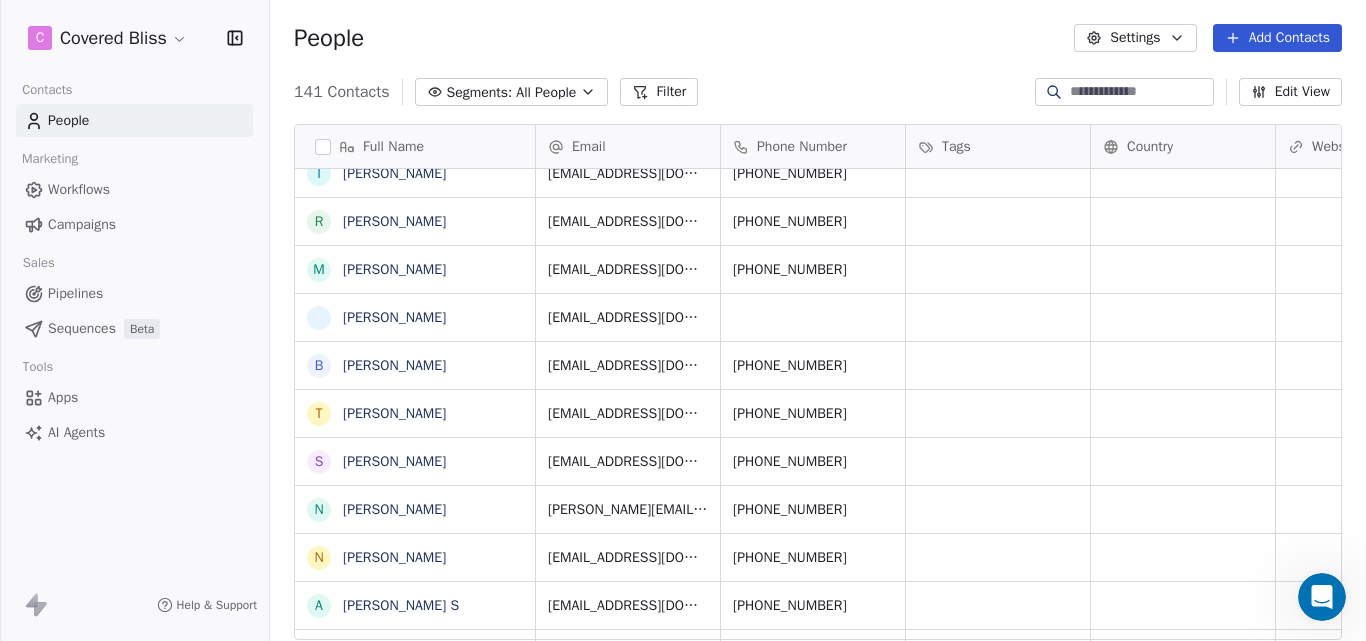 click on "Edit View" at bounding box center [1290, 92] 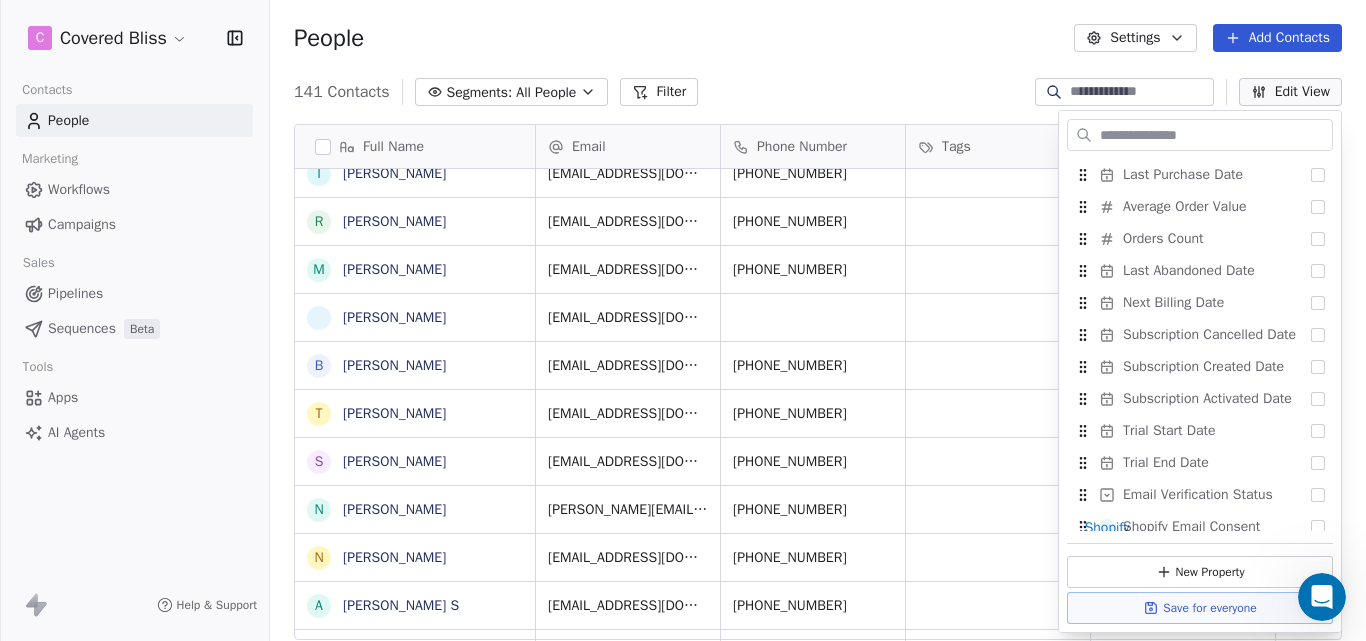 scroll, scrollTop: 1324, scrollLeft: 0, axis: vertical 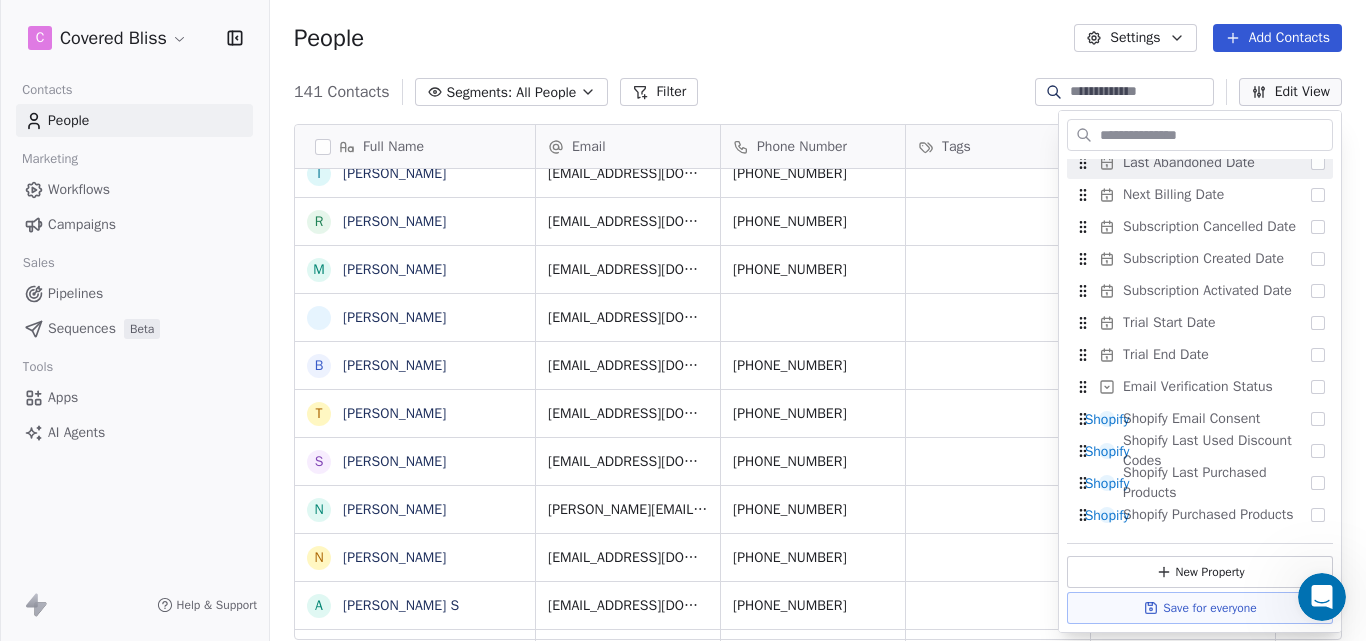 click on "People Settings  Add Contacts" at bounding box center (818, 38) 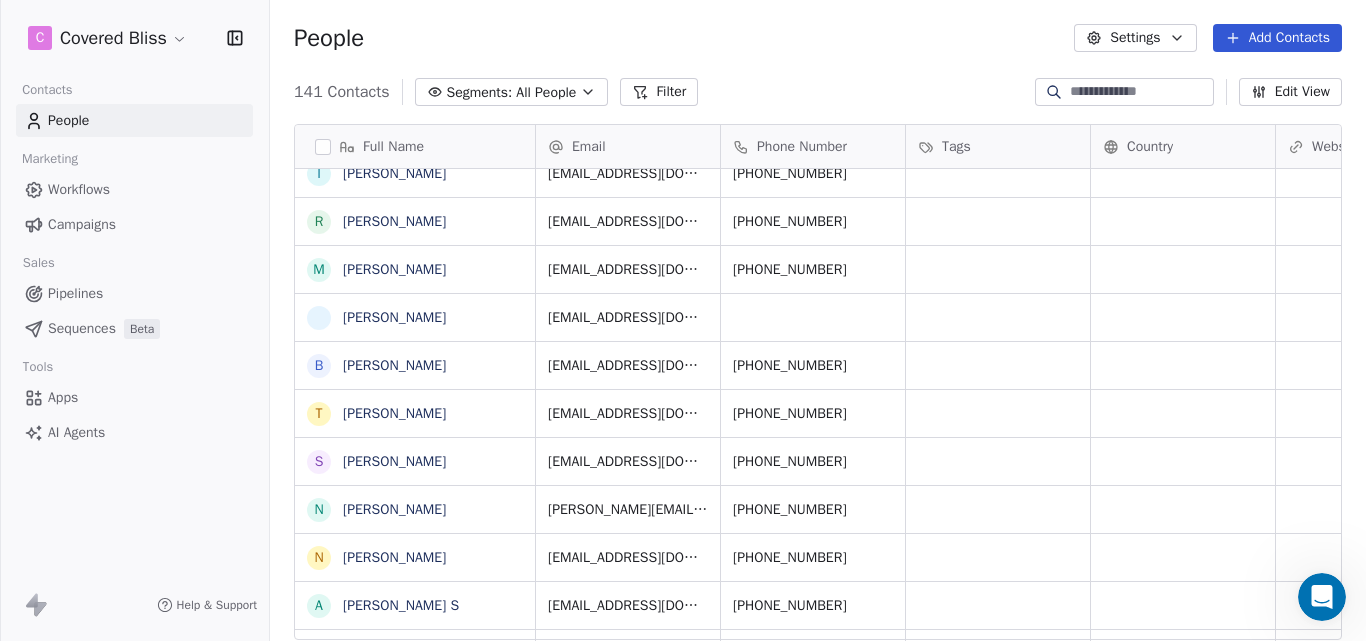 click on "Settings" at bounding box center [1135, 38] 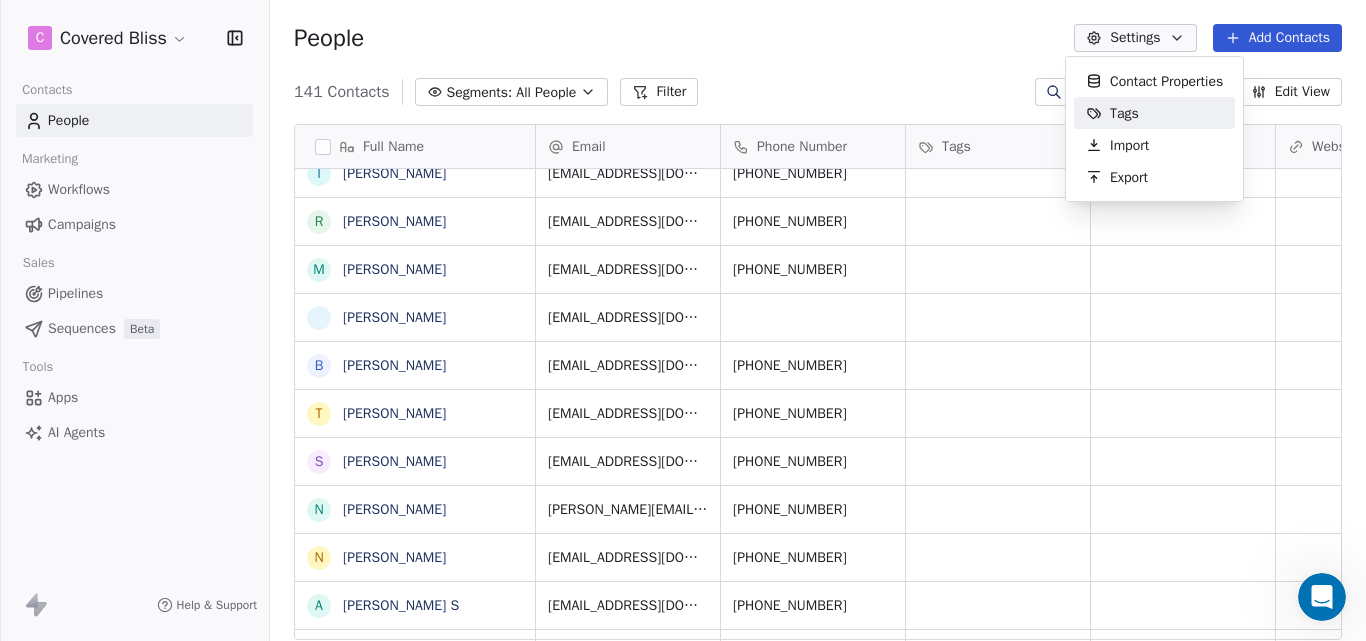 click on "Tags" at bounding box center (1112, 113) 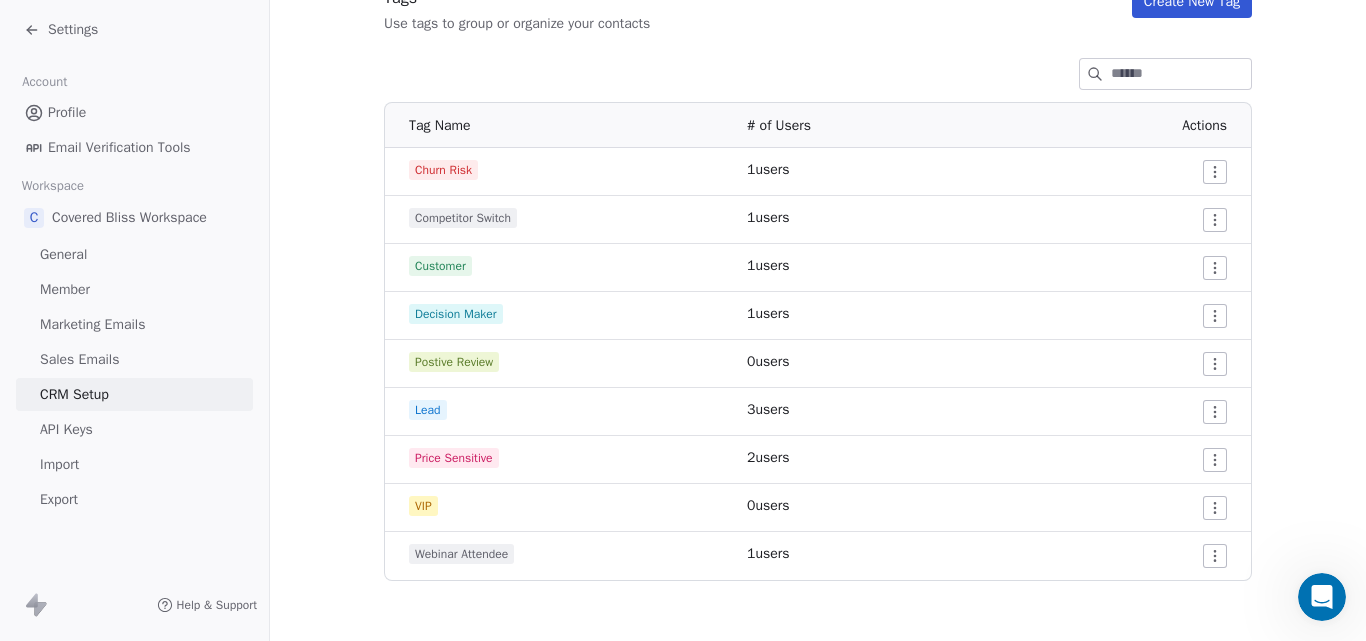 scroll, scrollTop: 248, scrollLeft: 0, axis: vertical 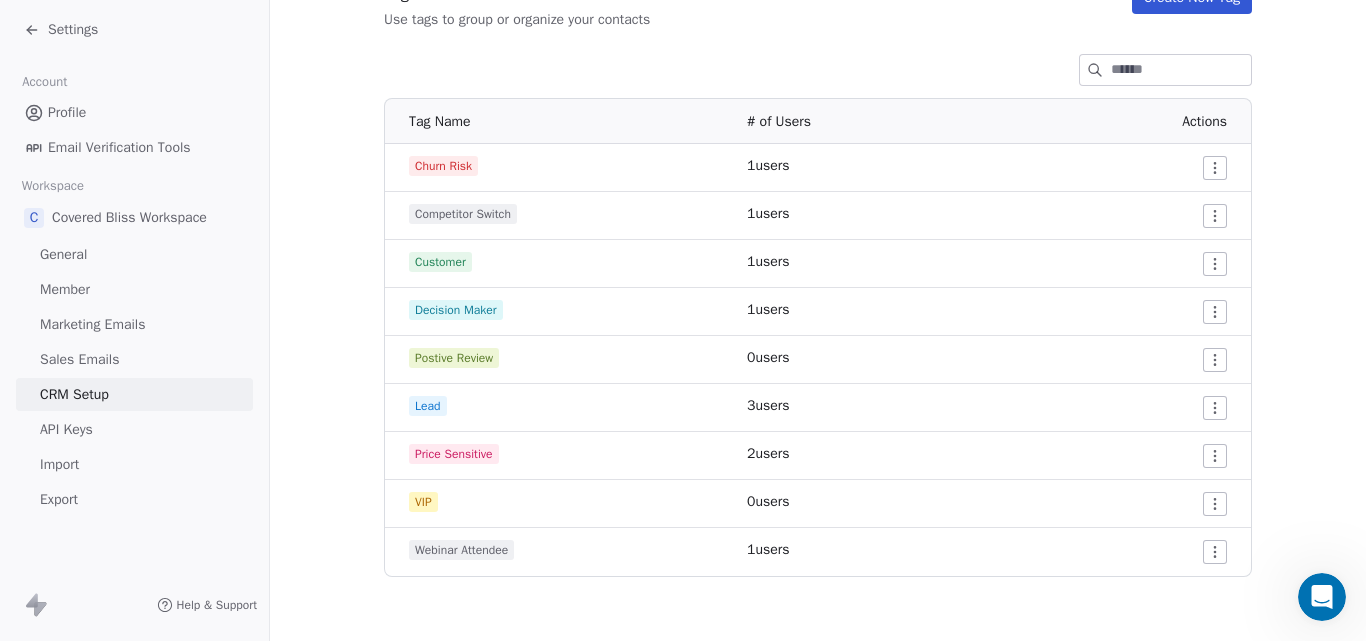 click on "Settings Account Profile Email Verification Tools Workspace C Covered Bliss Workspace General Member Marketing Emails Sales Emails CRM Setup API Keys Import Export Help & Support CRM Setup Manage people properties and other relevant settings. Contact Properties Contact Properties Tags Tags Status Status Tags Use tags to group or organize your contacts Create New Tag Tag Name # of Users Actions Churn Risk 1  users Competitor Switch 1  users Customer 1  users Decision Maker 1  users Postive Review 0  users Lead 3  users Price Sensitive 2  users VIP 0  users Webinar Attendee 1  users" at bounding box center (683, 320) 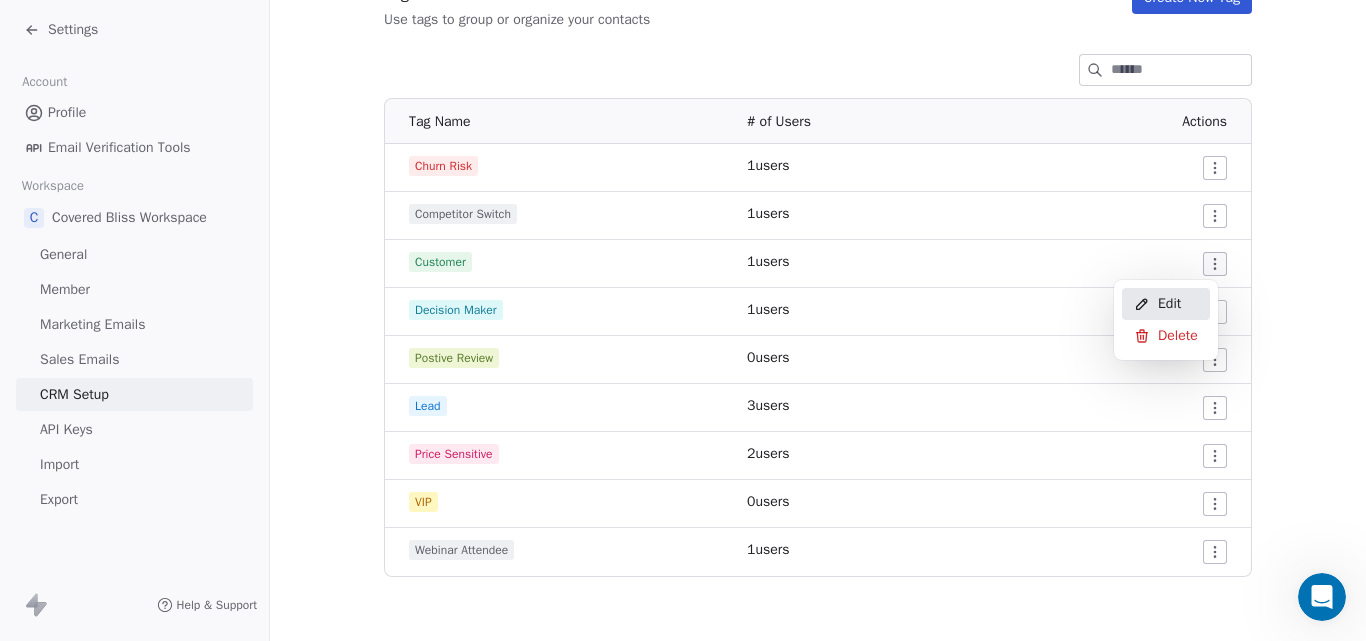 click on "Edit" at bounding box center (1166, 304) 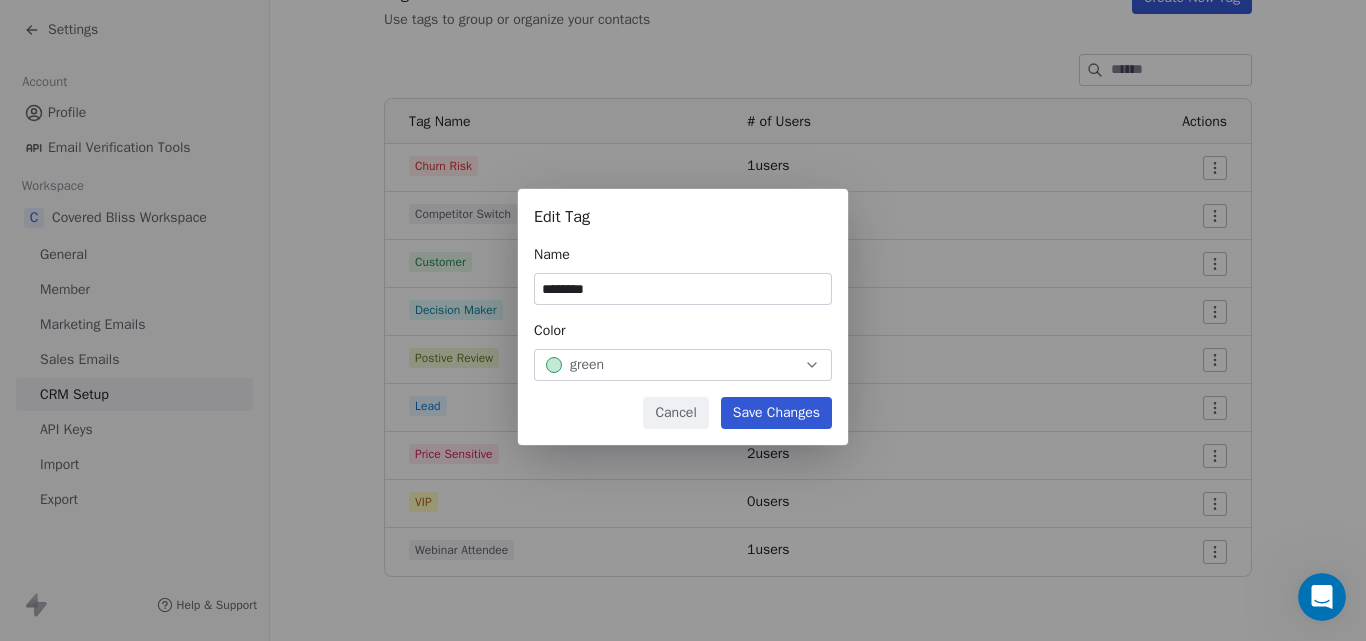 click on "green" at bounding box center (683, 365) 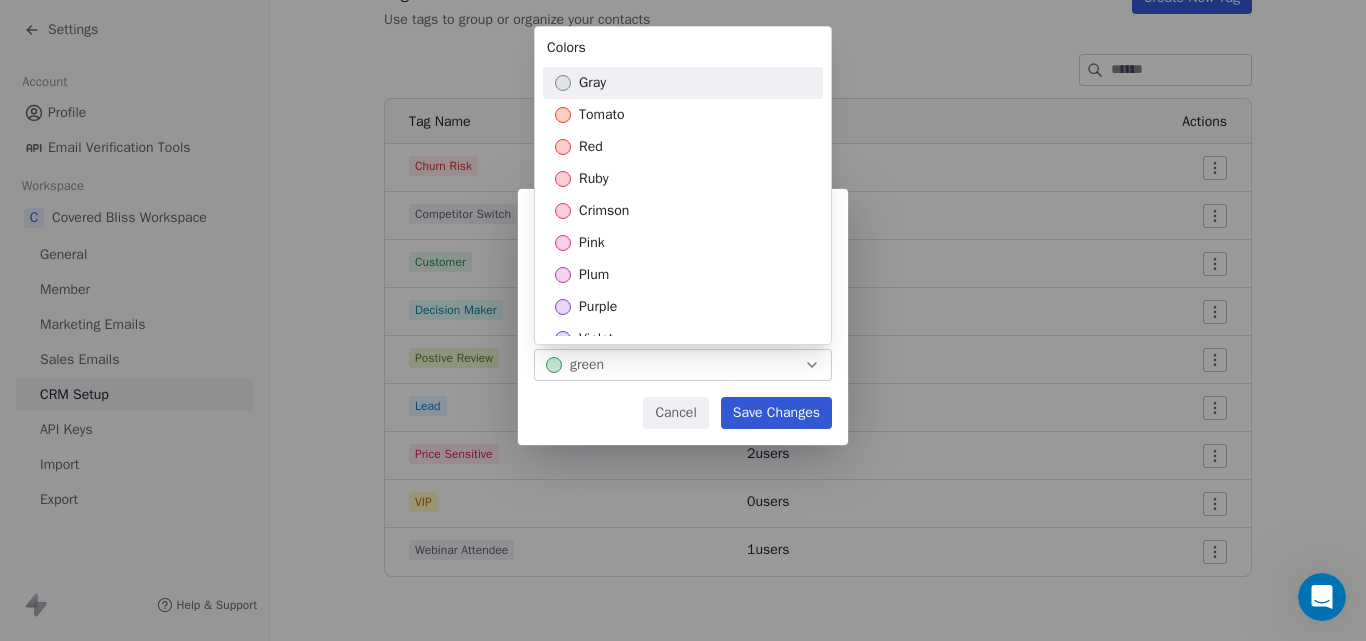 click on "Edit Tag Name ******** Color green Cancel Save Changes" at bounding box center (683, 320) 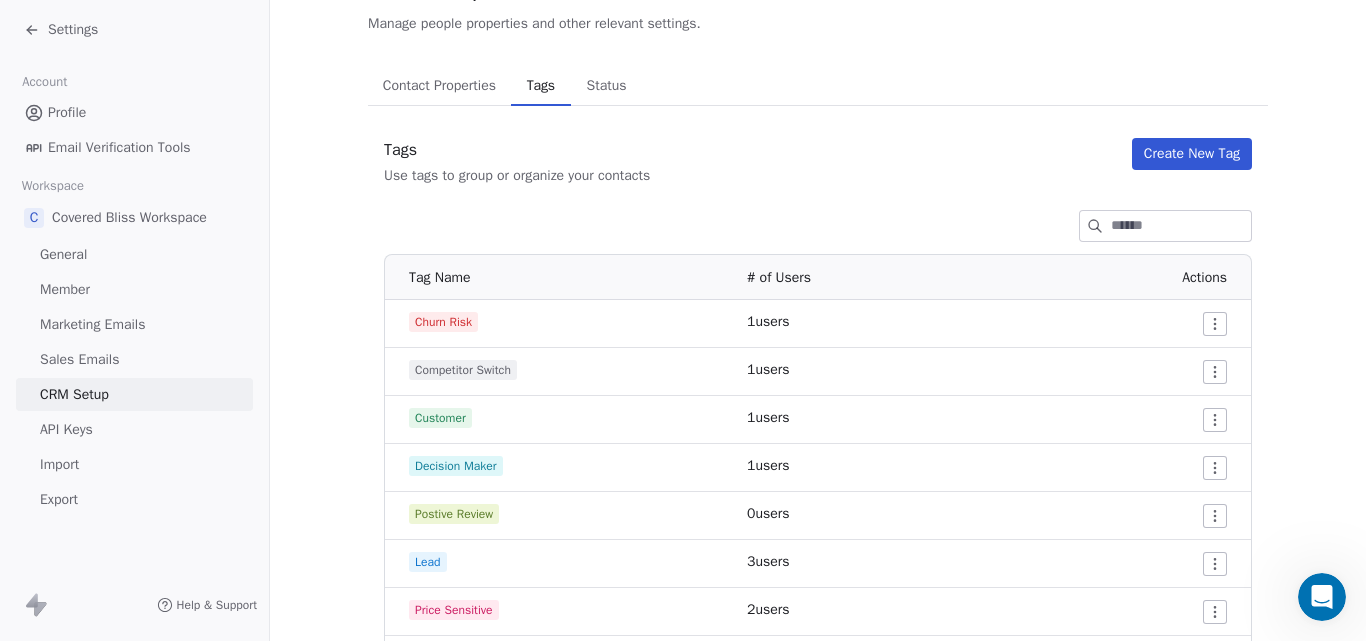 scroll, scrollTop: 0, scrollLeft: 0, axis: both 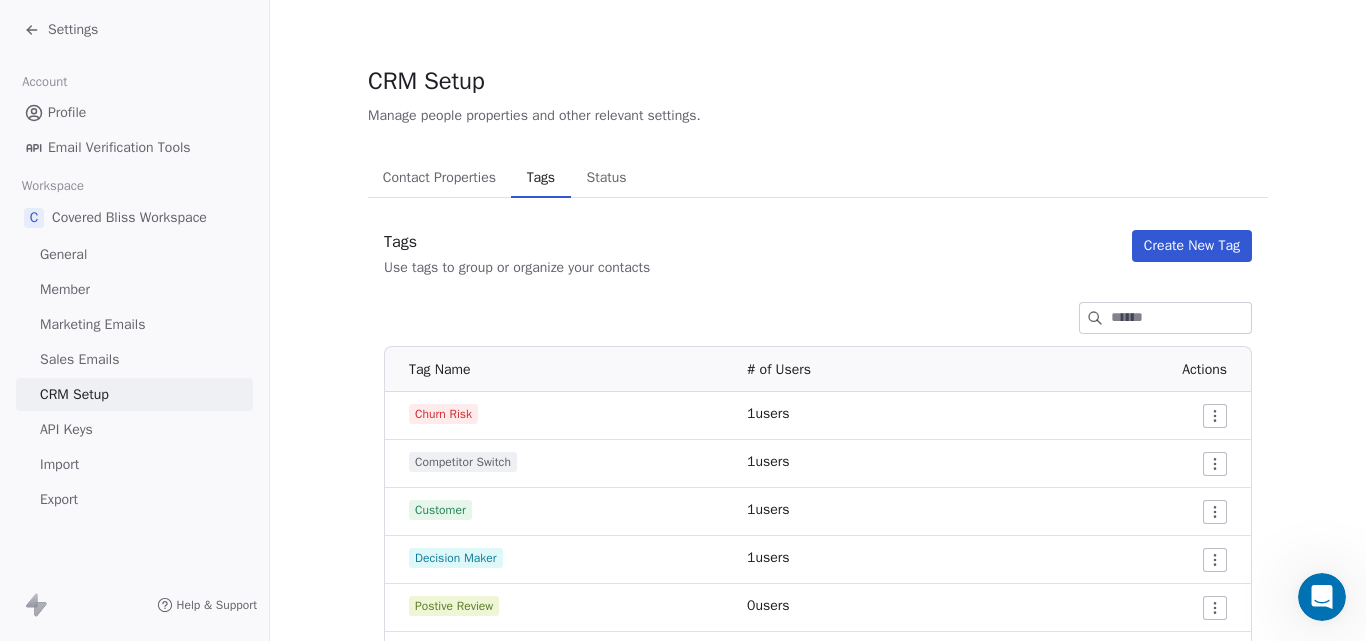 click on "Status" at bounding box center [607, 178] 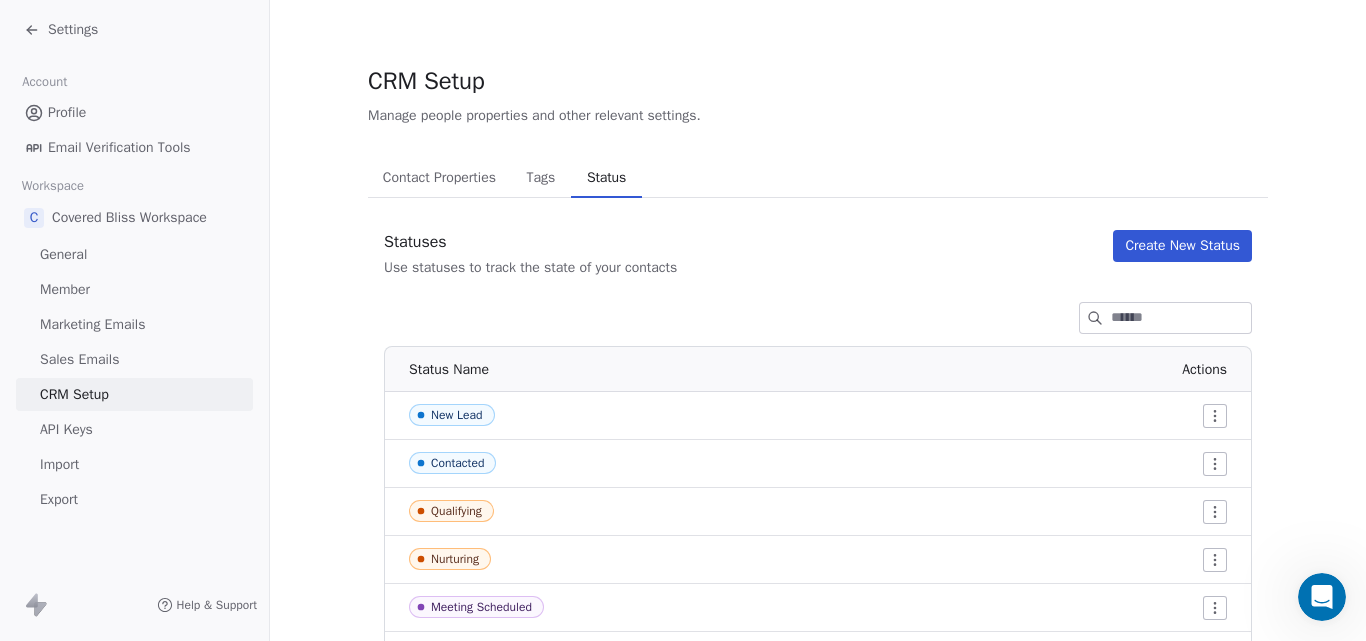 click on "Settings Account Profile Email Verification Tools Workspace C Covered Bliss Workspace General Member Marketing Emails Sales Emails CRM Setup API Keys Import Export Help & Support CRM Setup Manage people properties and other relevant settings. Contact Properties Contact Properties Tags Tags Status Status Statuses Use statuses to track the state of your contacts Create New Status Status Name Actions New Lead Contacted Qualifying Nurturing Meeting Scheduled Proposal Sent Negotiating Decision Pending Closed Won Closed Lost Unqualified" at bounding box center (683, 320) 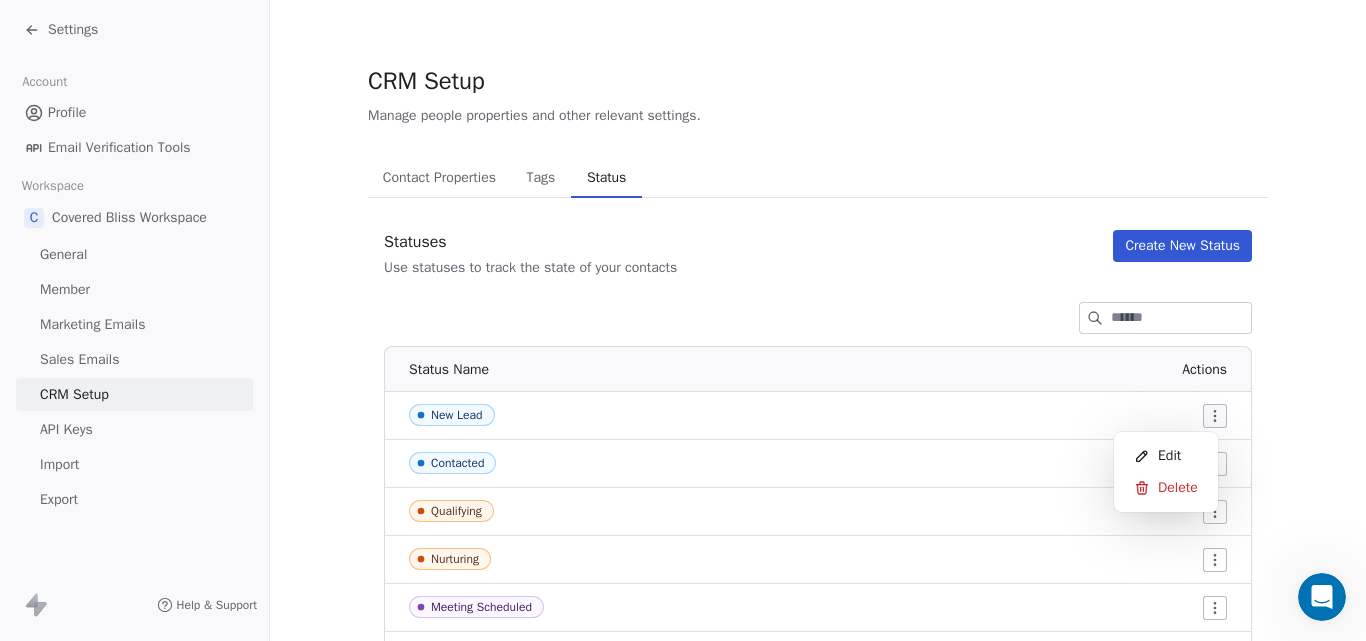 click on "Settings Account Profile Email Verification Tools Workspace C Covered Bliss Workspace General Member Marketing Emails Sales Emails CRM Setup API Keys Import Export Help & Support CRM Setup Manage people properties and other relevant settings. Contact Properties Contact Properties Tags Tags Status Status Statuses Use statuses to track the state of your contacts Create New Status Status Name Actions New Lead Contacted Qualifying Nurturing Meeting Scheduled Proposal Sent Negotiating Decision Pending Closed Won Closed Lost Unqualified   Edit Delete" at bounding box center [683, 320] 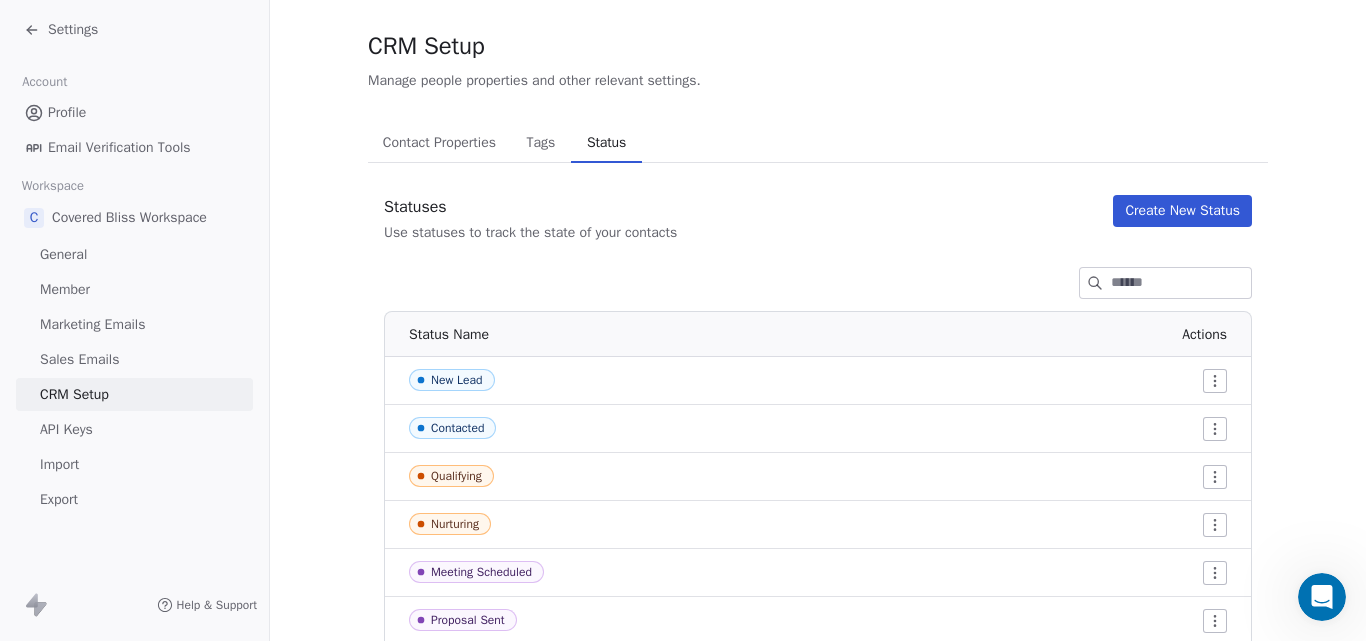 scroll, scrollTop: 147, scrollLeft: 0, axis: vertical 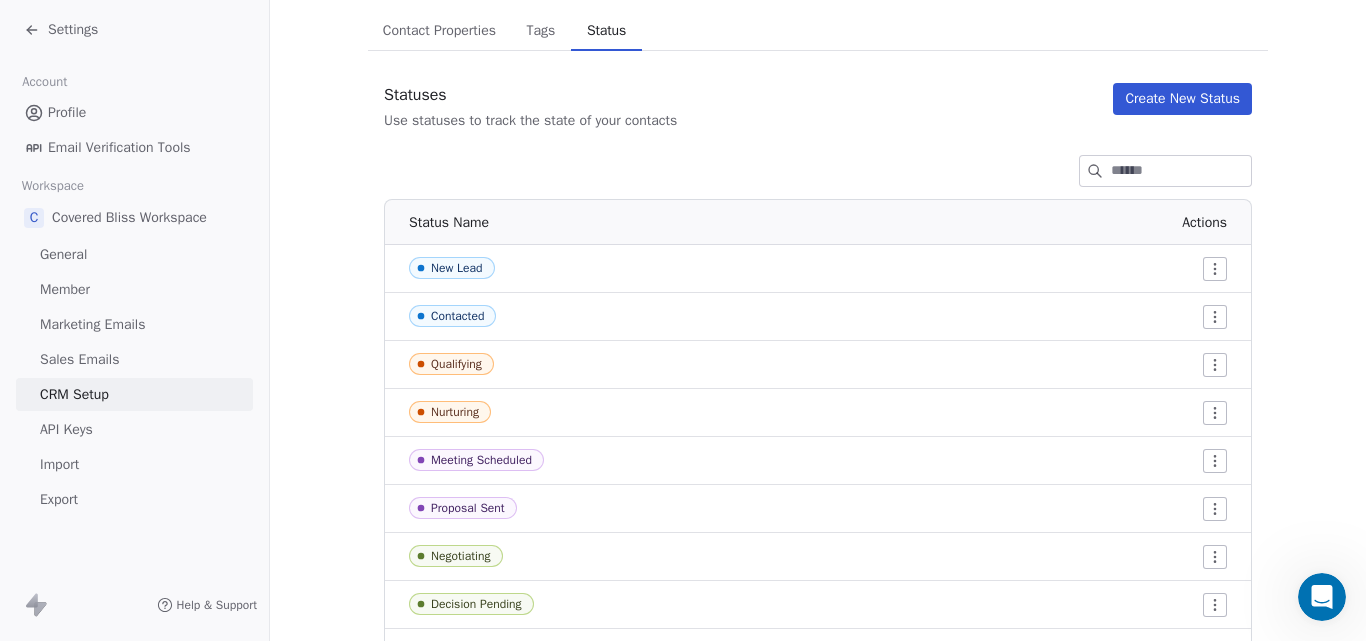 click on "Contact Properties" at bounding box center (439, 31) 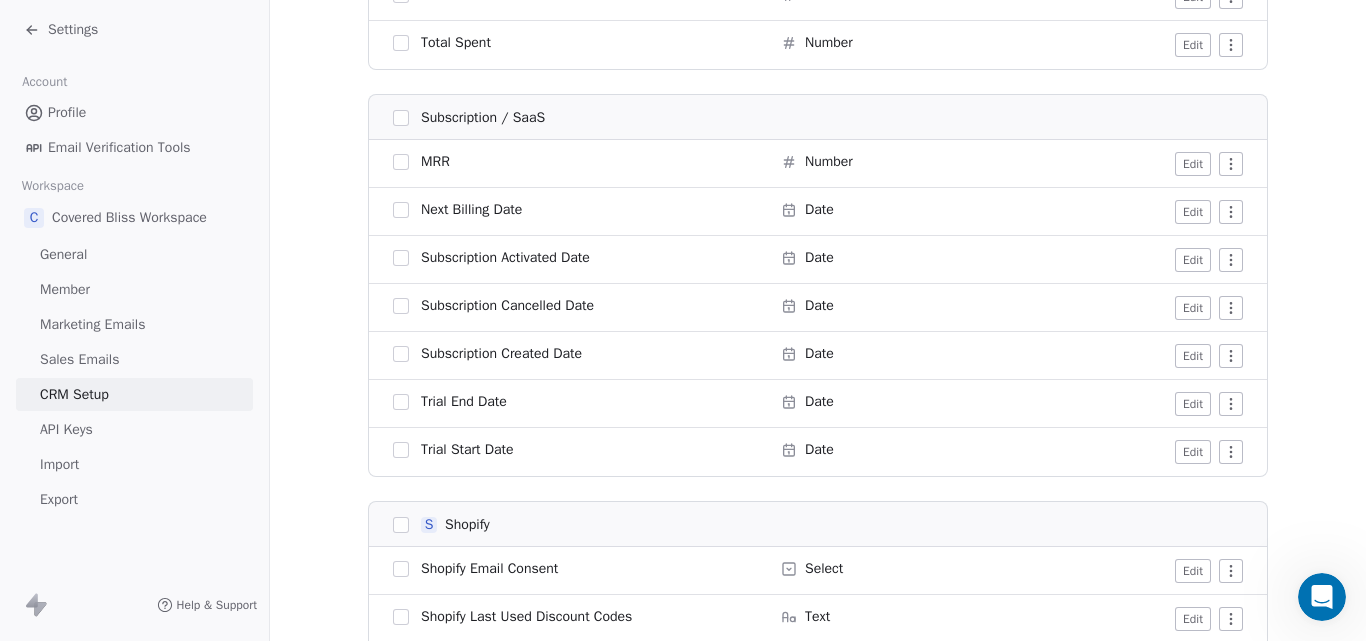 scroll, scrollTop: 2643, scrollLeft: 0, axis: vertical 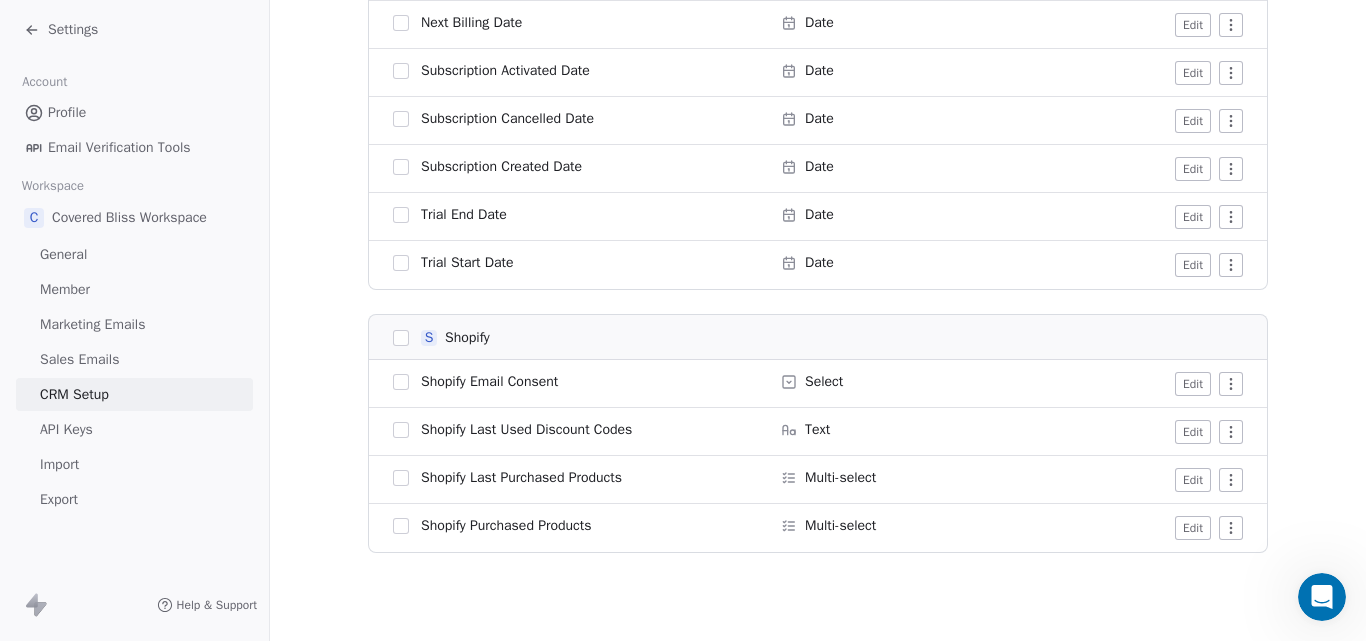 click on "Sales Emails" at bounding box center (79, 359) 